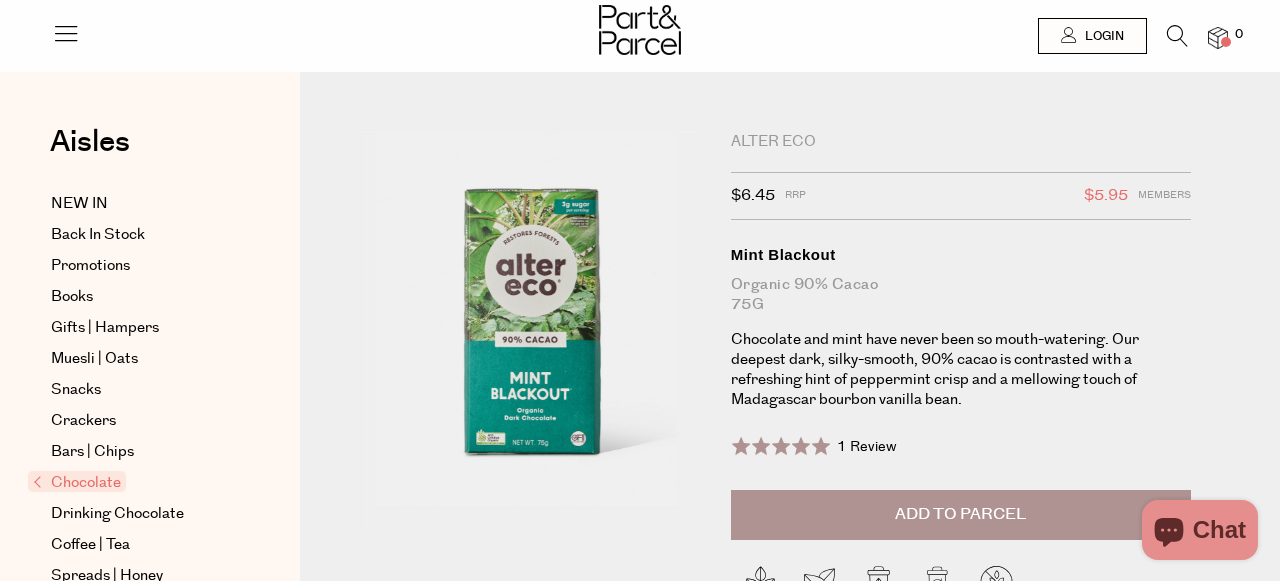 scroll, scrollTop: 0, scrollLeft: 0, axis: both 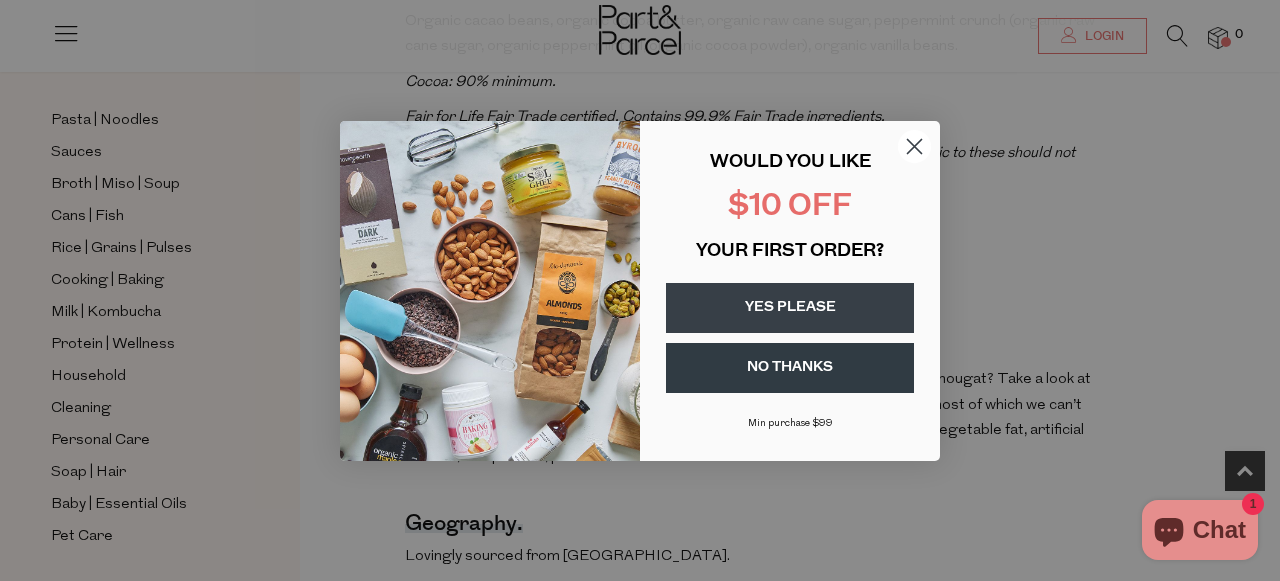 click on "YES PLEASE" at bounding box center [790, 308] 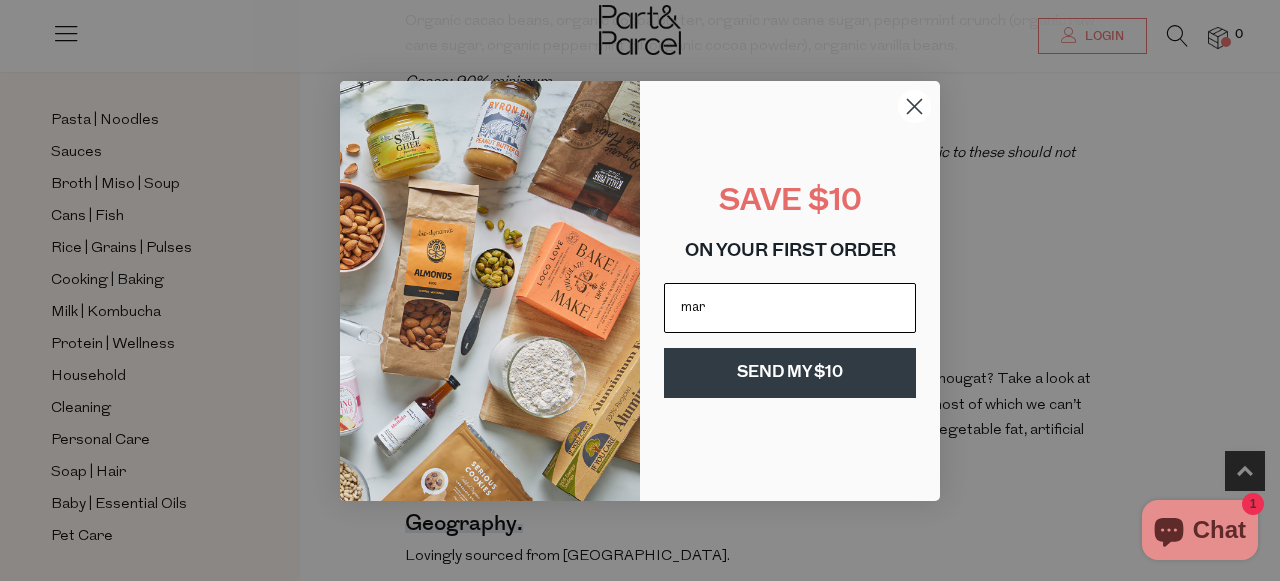 type on "marleeroseadams@gmail.com" 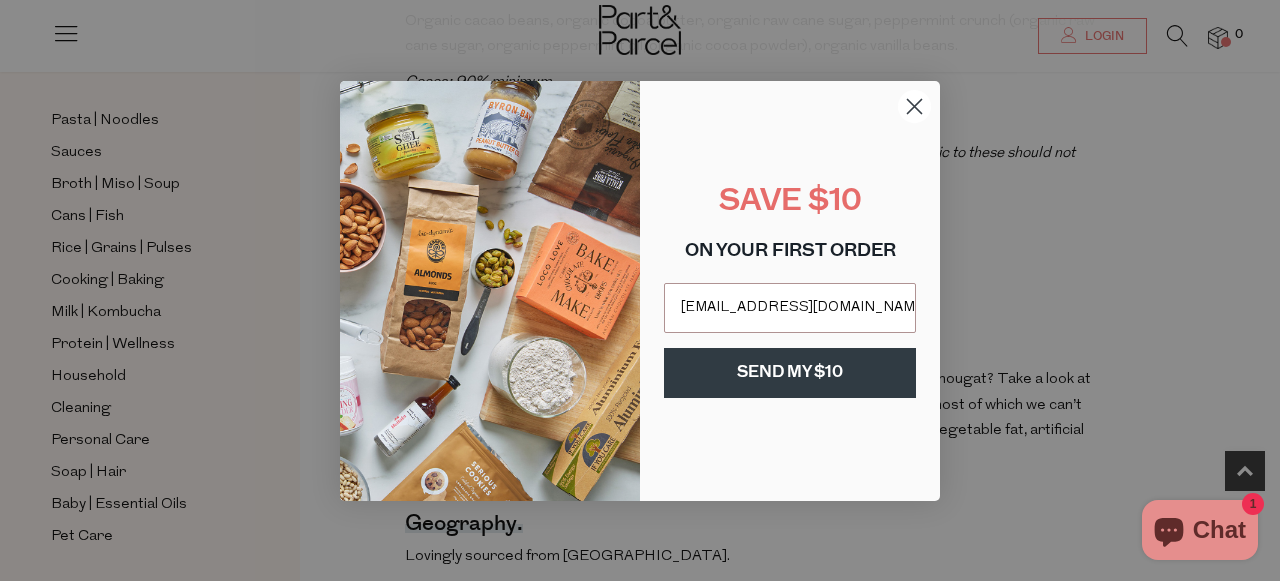 click on "SEND MY $10" at bounding box center (790, 373) 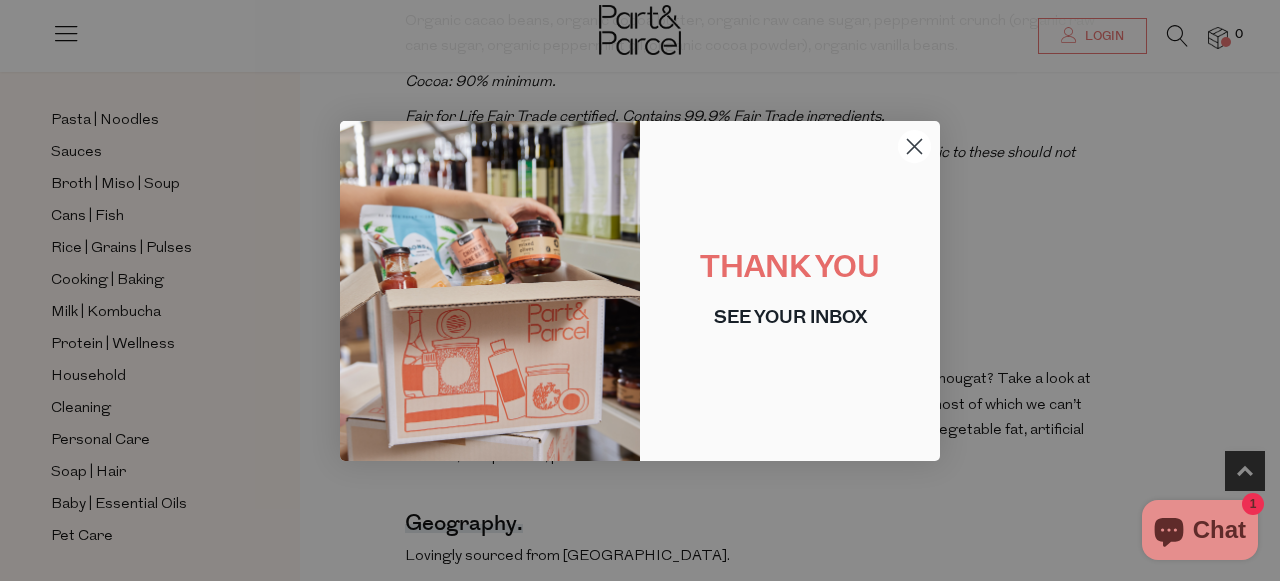 click 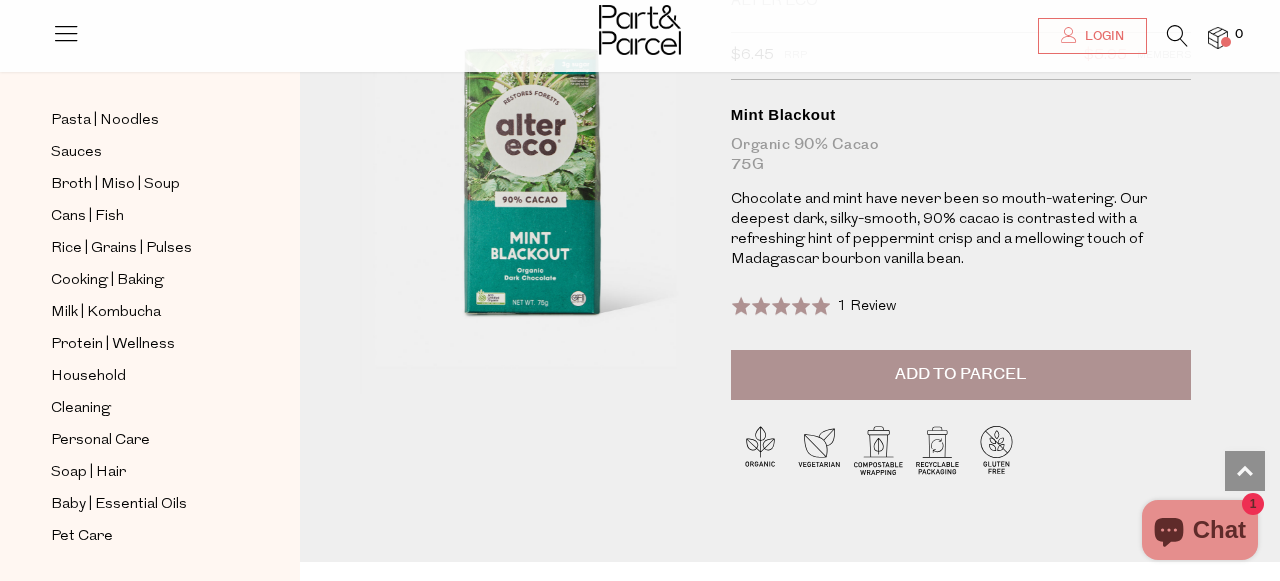 scroll, scrollTop: 0, scrollLeft: 0, axis: both 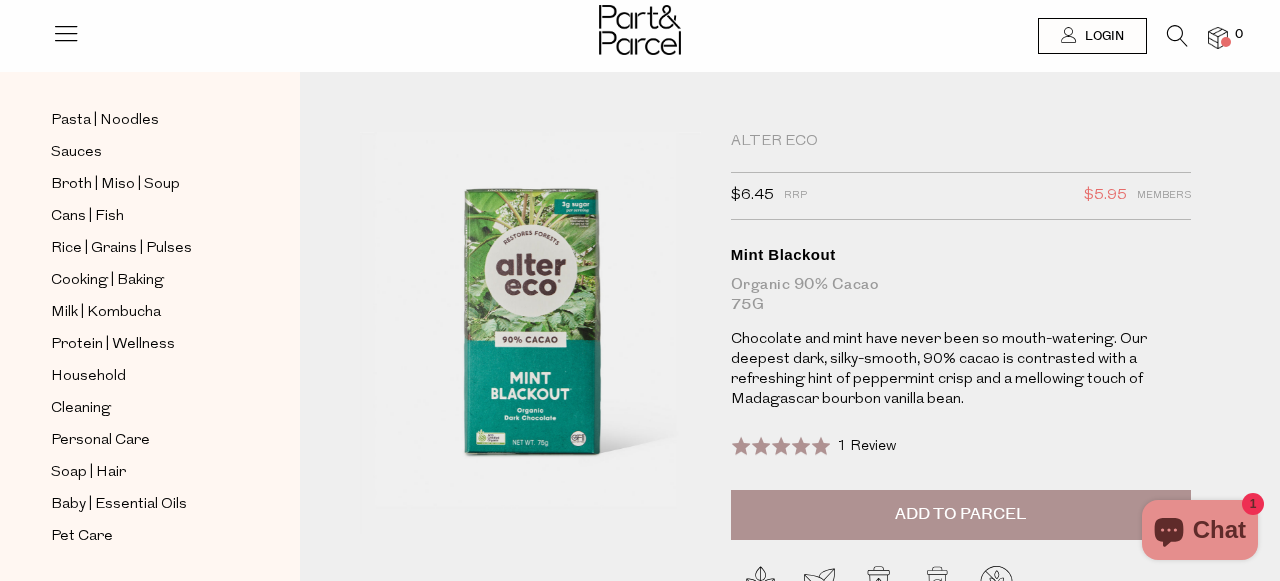 click at bounding box center (640, 30) 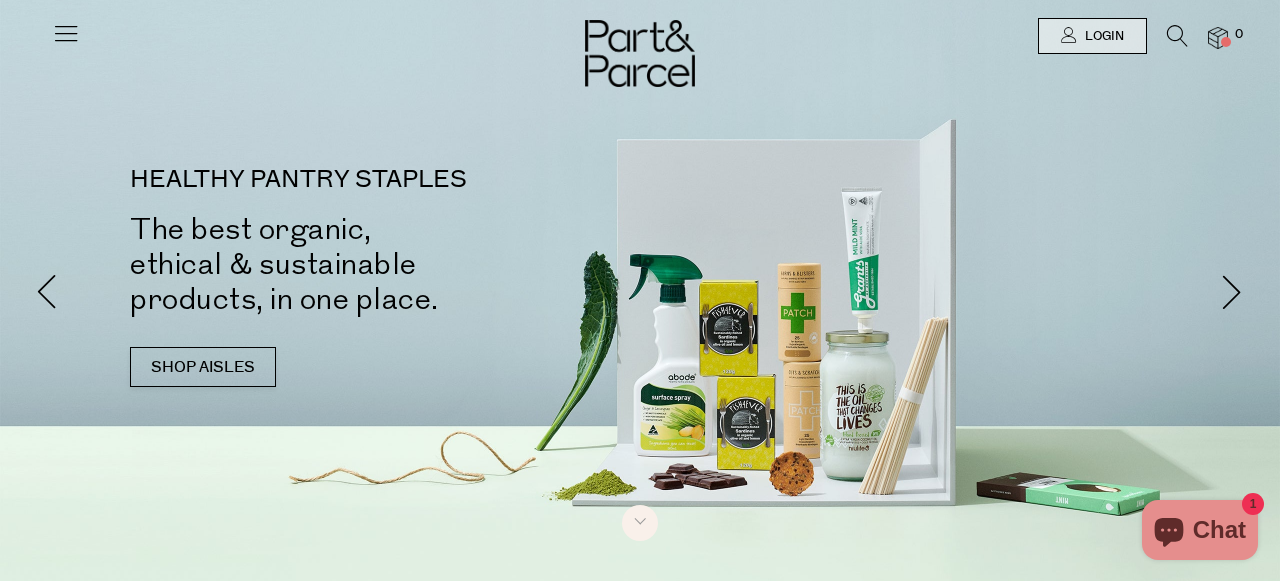 scroll, scrollTop: 0, scrollLeft: 0, axis: both 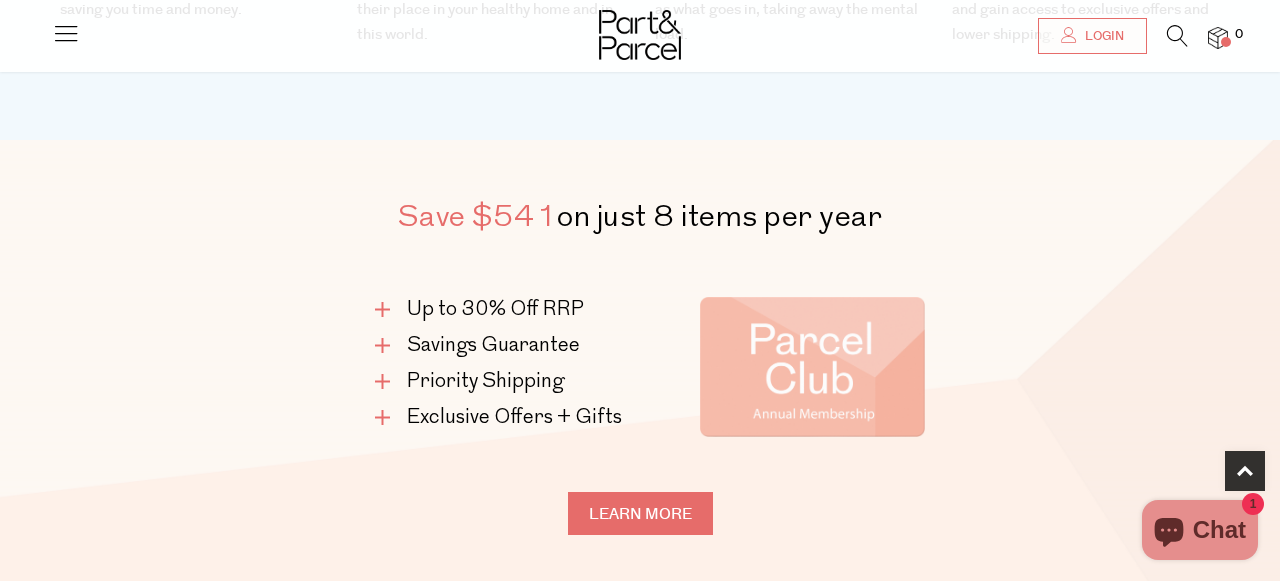 click on "Learn more" at bounding box center (640, 513) 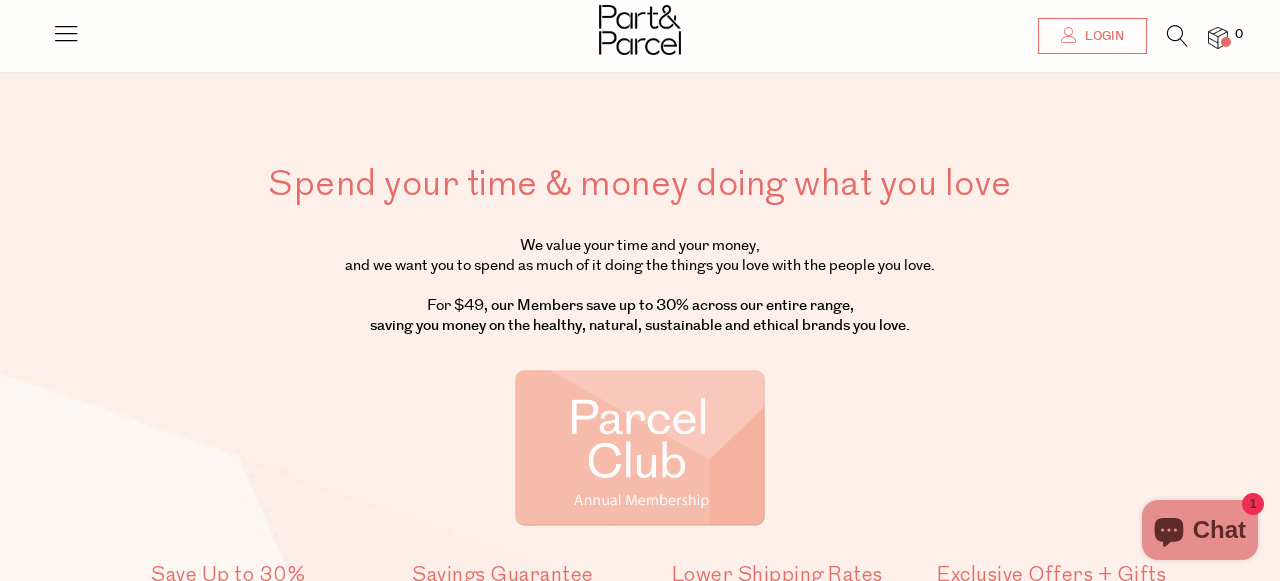 scroll, scrollTop: 20, scrollLeft: 0, axis: vertical 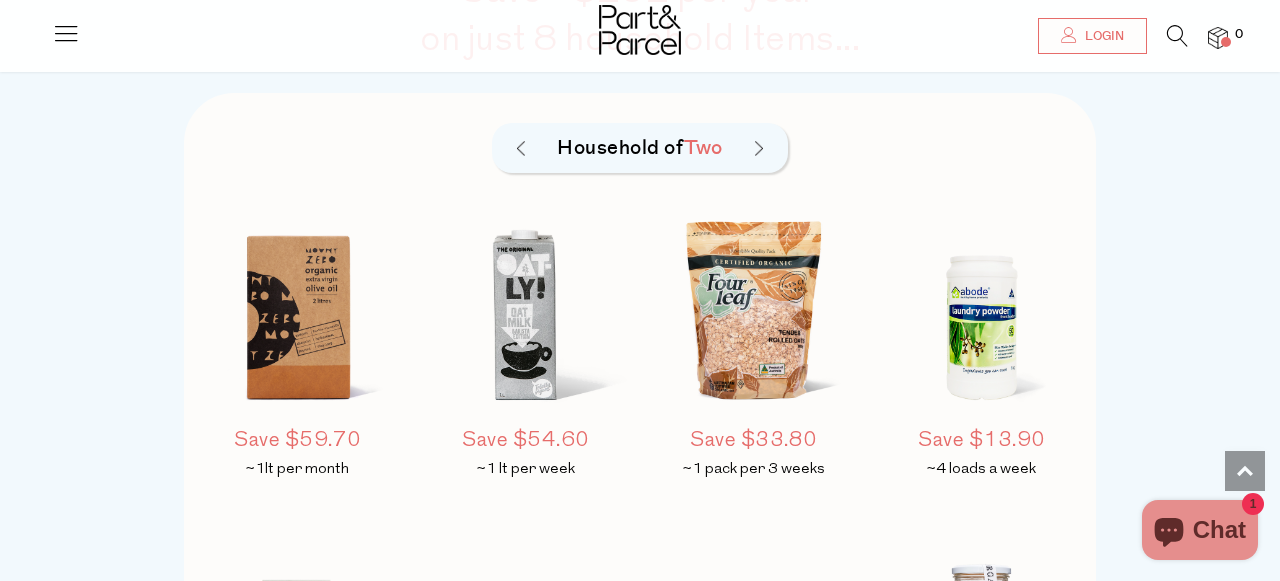 click at bounding box center [298, 319] 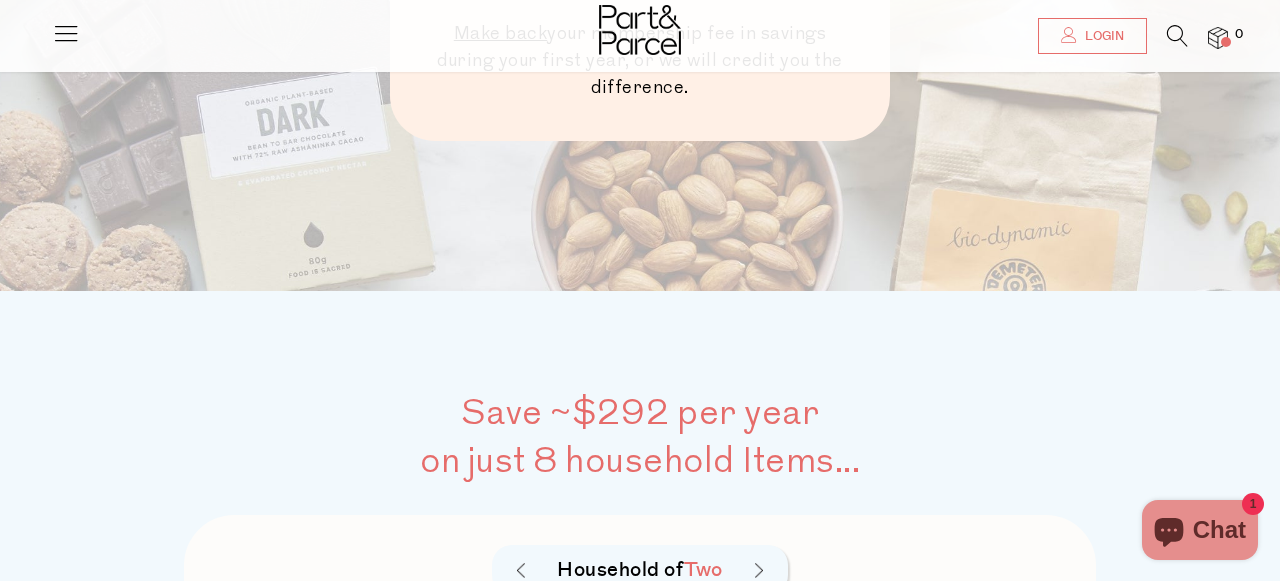 scroll, scrollTop: 0, scrollLeft: 0, axis: both 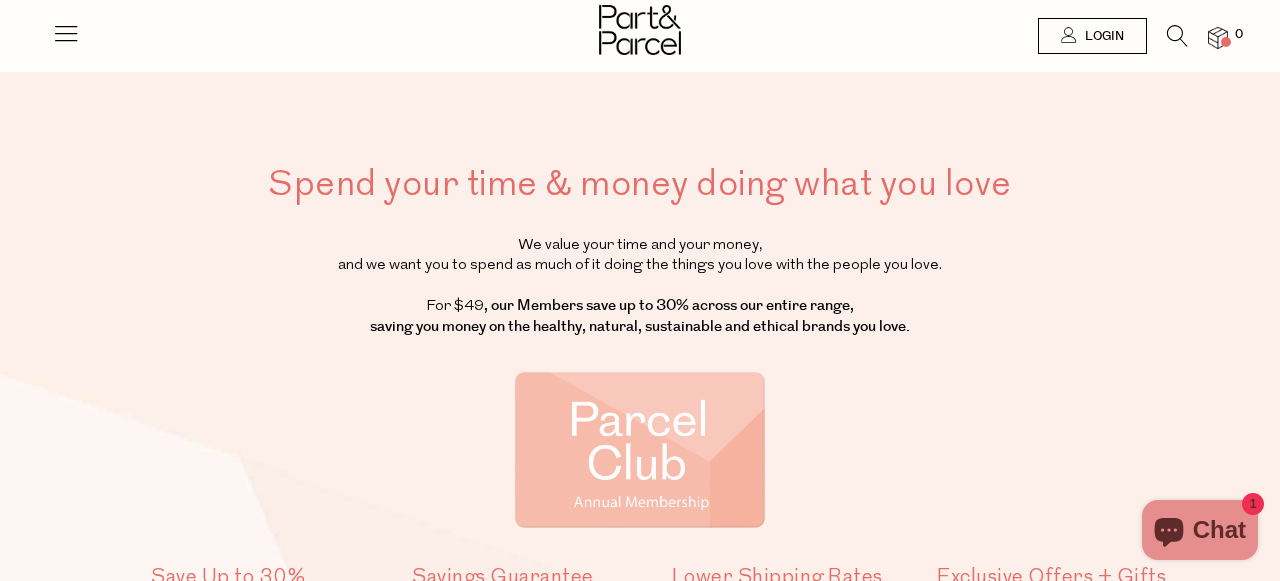click at bounding box center (640, 30) 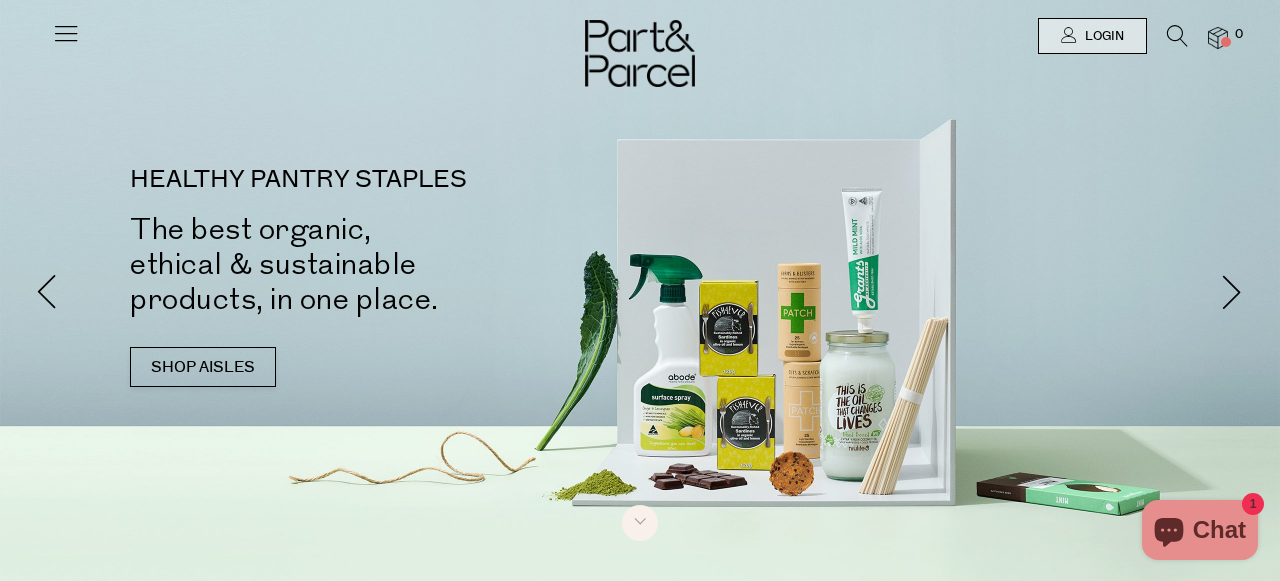 scroll, scrollTop: 0, scrollLeft: 0, axis: both 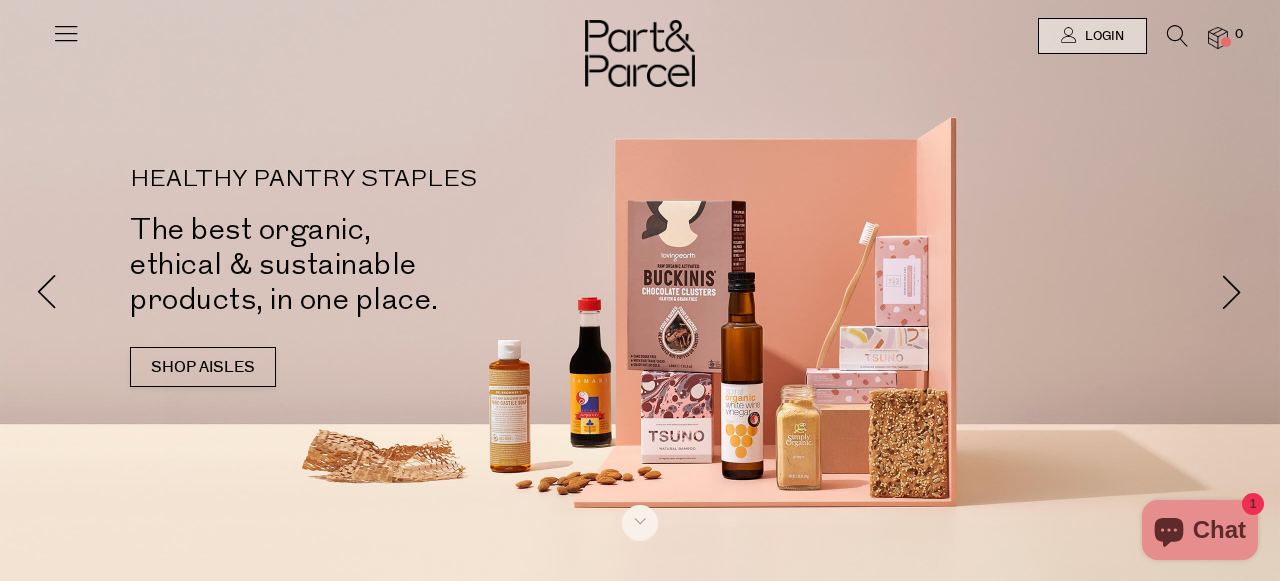click at bounding box center [1218, 38] 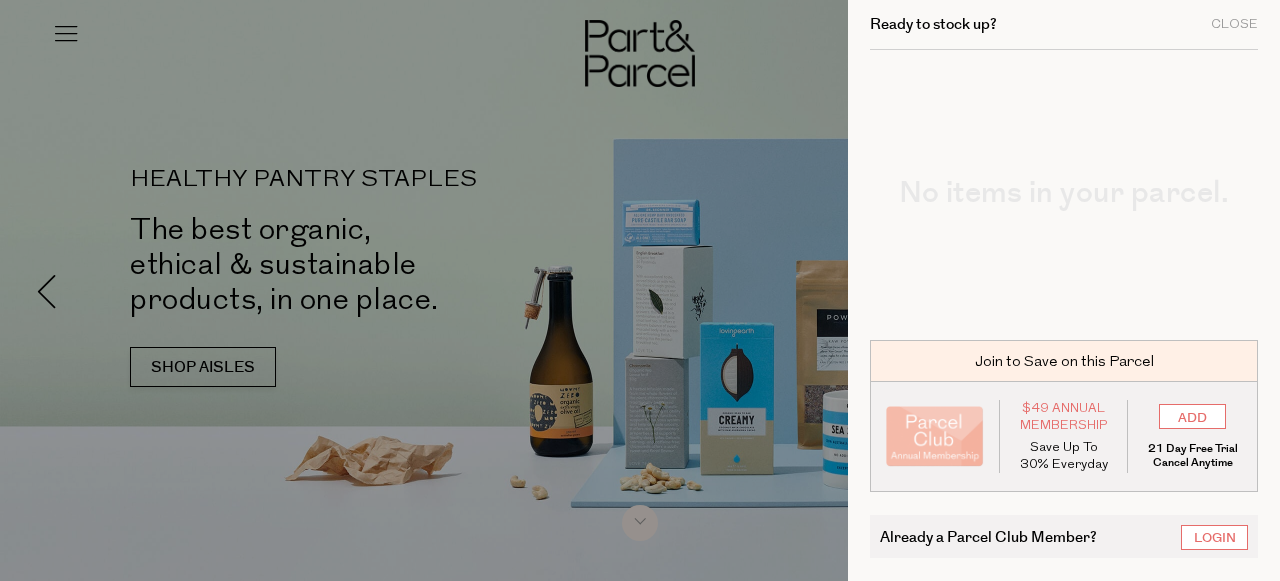 click on "Close" at bounding box center [1234, 24] 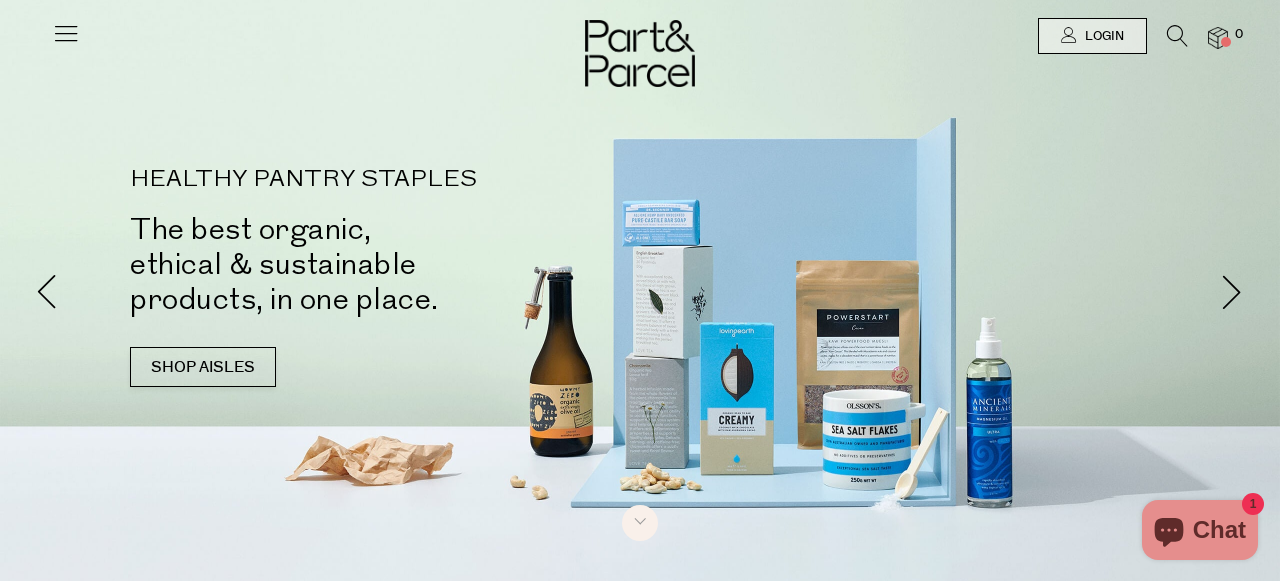 click at bounding box center (66, 33) 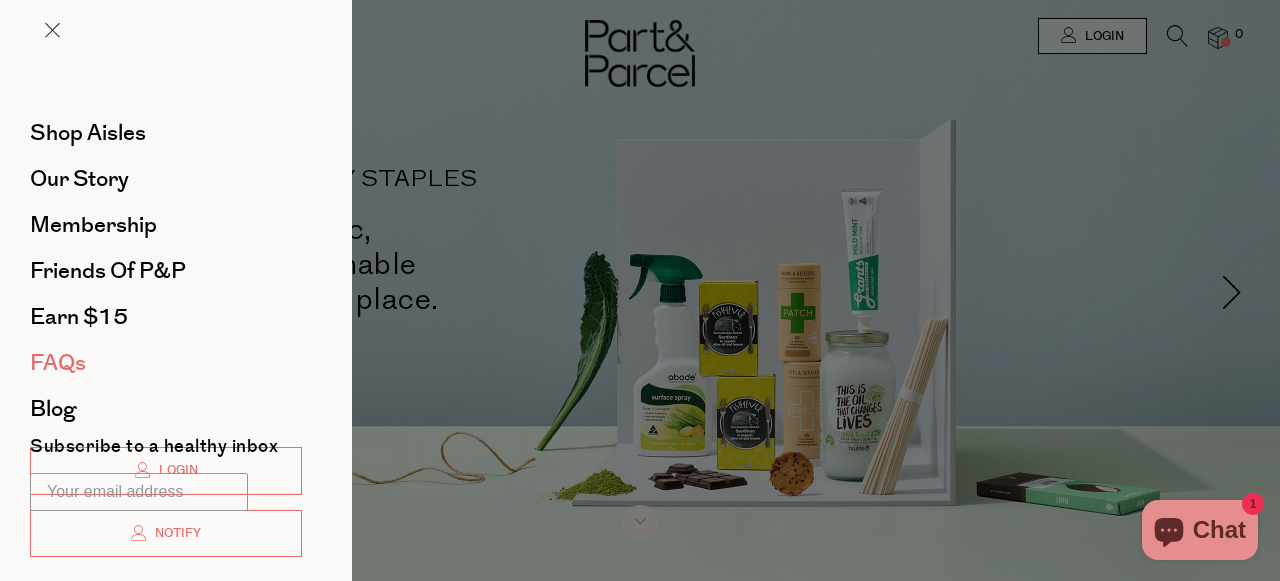 click on "FAQs" at bounding box center [58, 363] 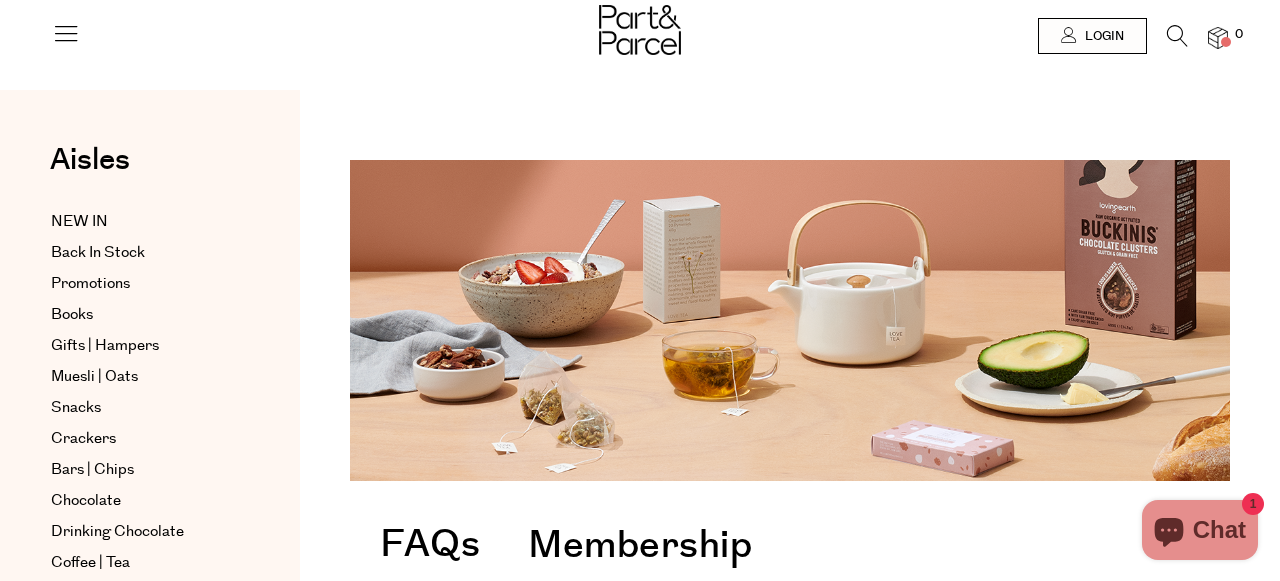scroll, scrollTop: 0, scrollLeft: 0, axis: both 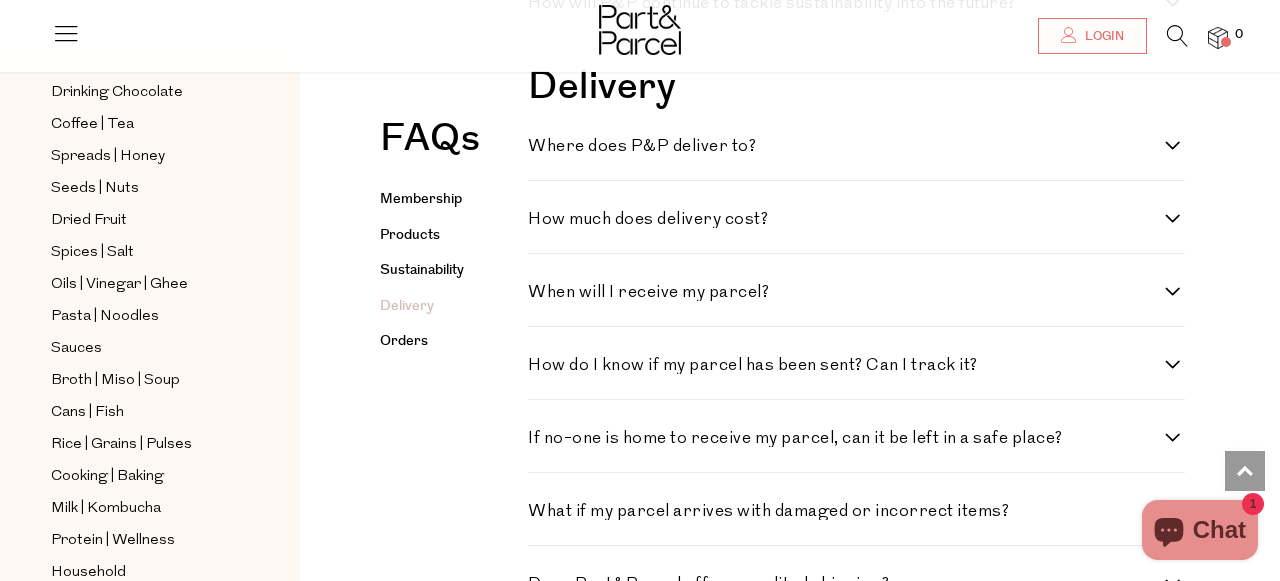 click on "Where does P&P deliver to?" at bounding box center [846, 146] 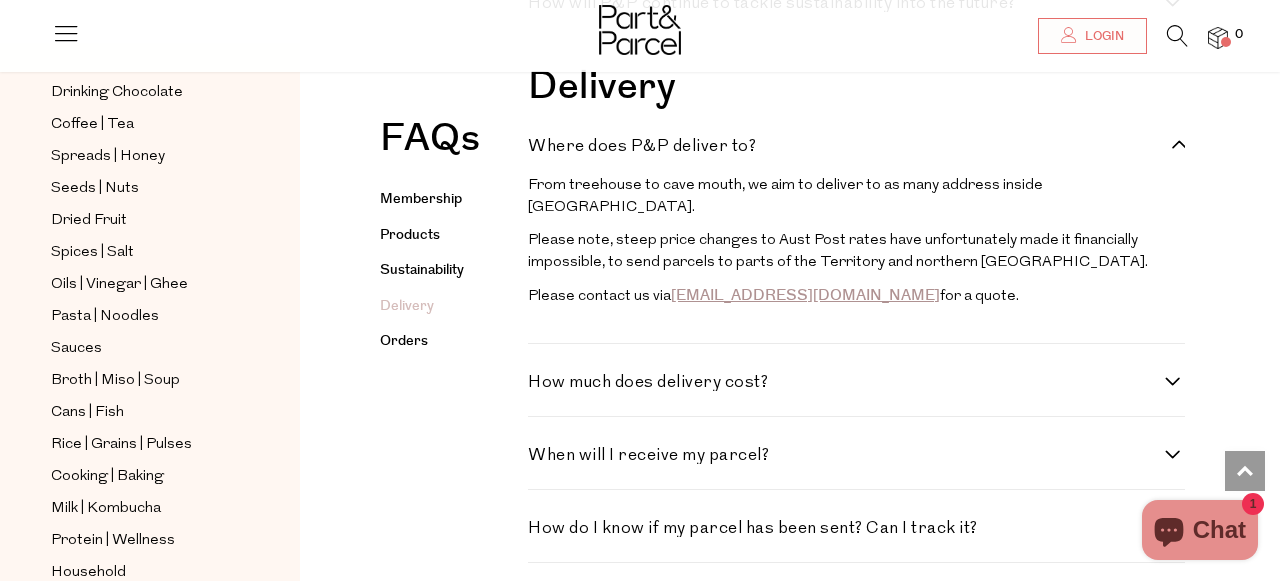 click at bounding box center (1218, 38) 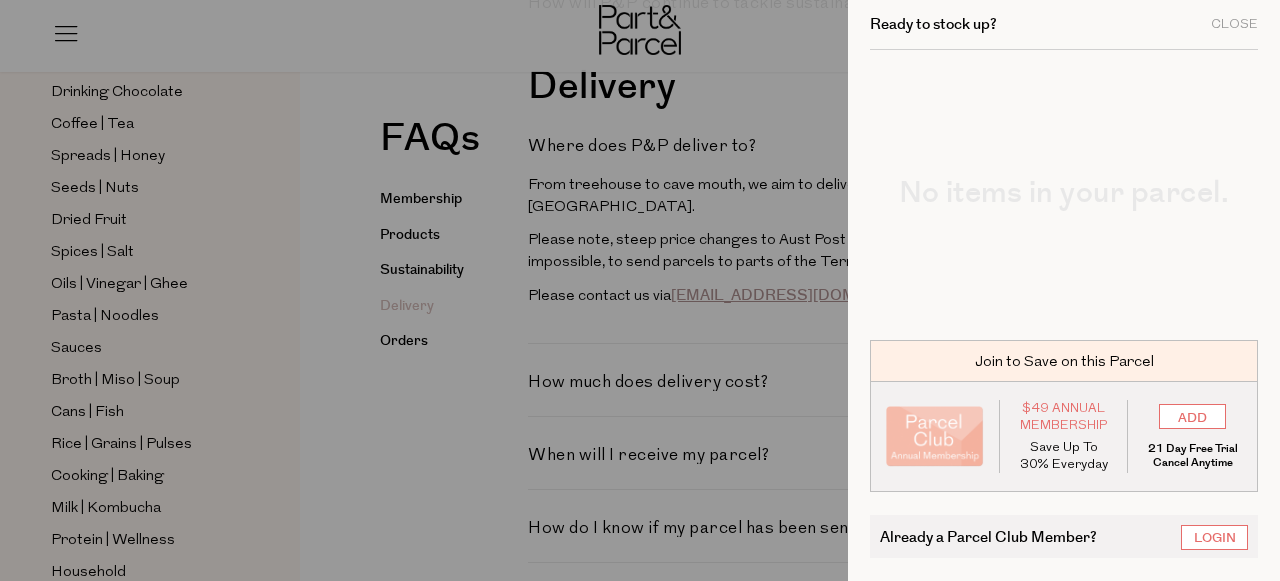 click at bounding box center [640, 290] 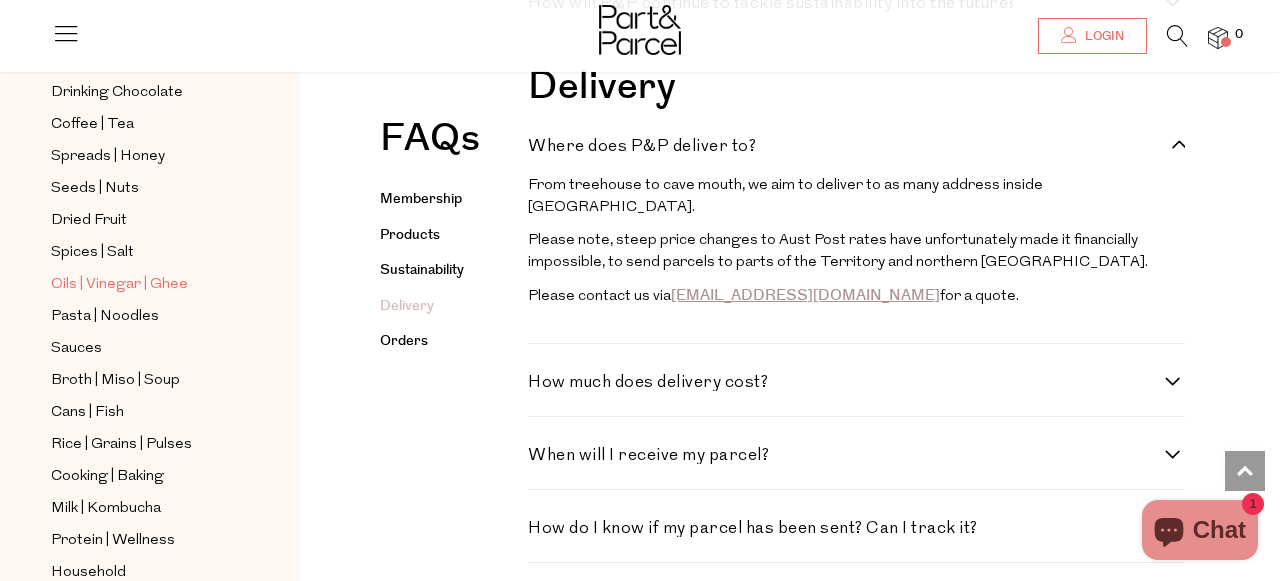 click on "Oils | Vinegar | Ghee" at bounding box center (119, 285) 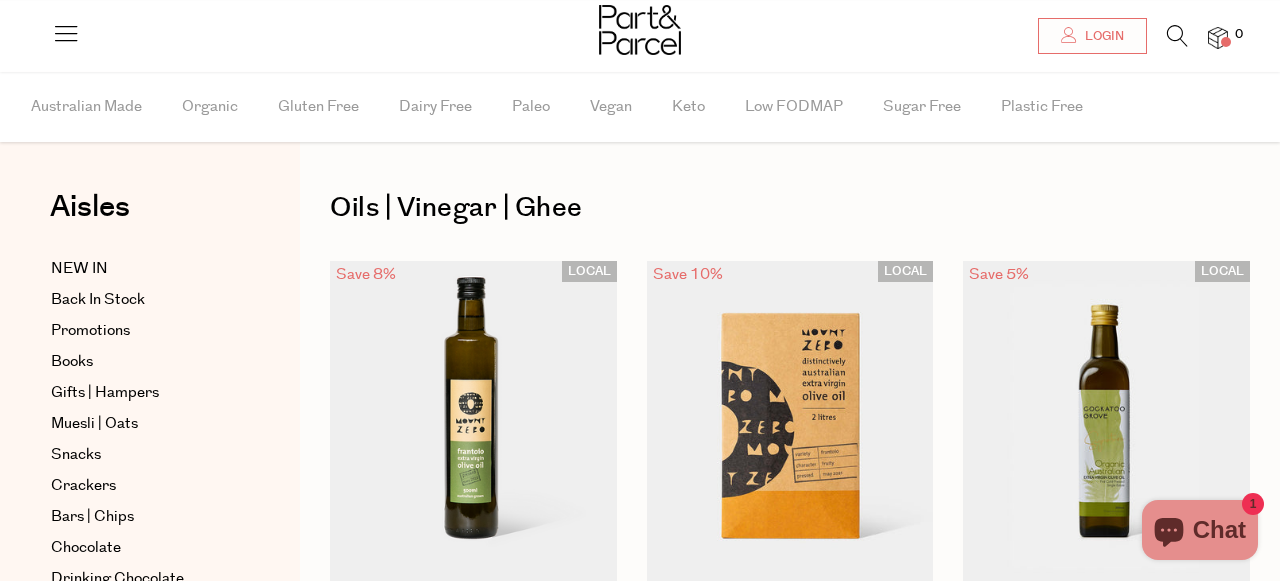 scroll, scrollTop: 253, scrollLeft: 0, axis: vertical 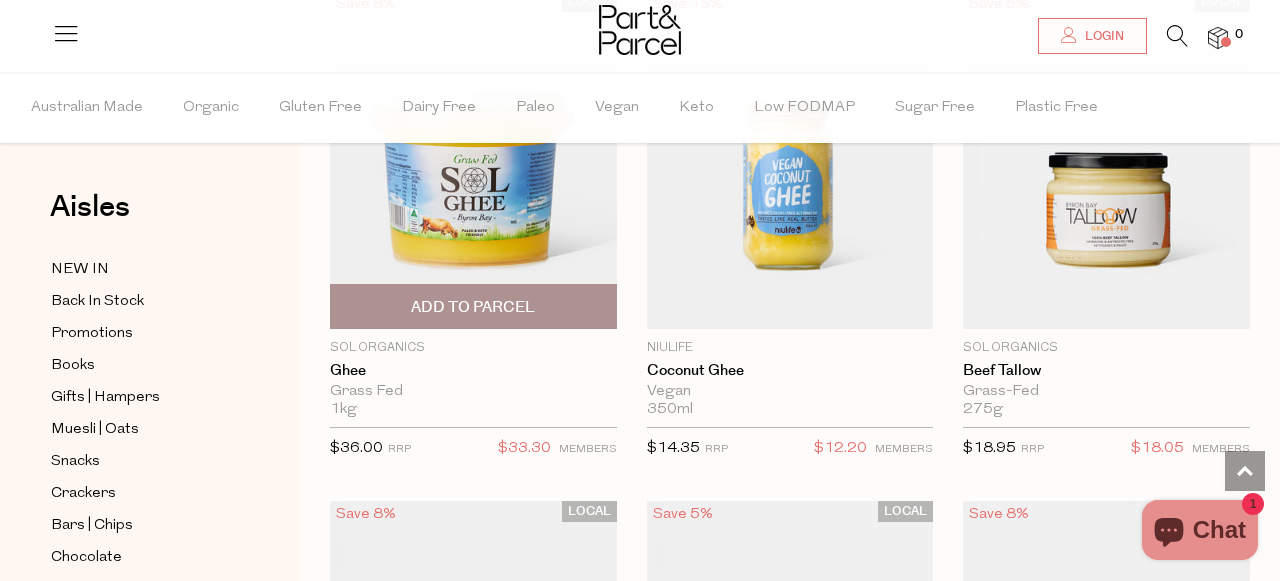 click on "Add To Parcel" at bounding box center (473, 307) 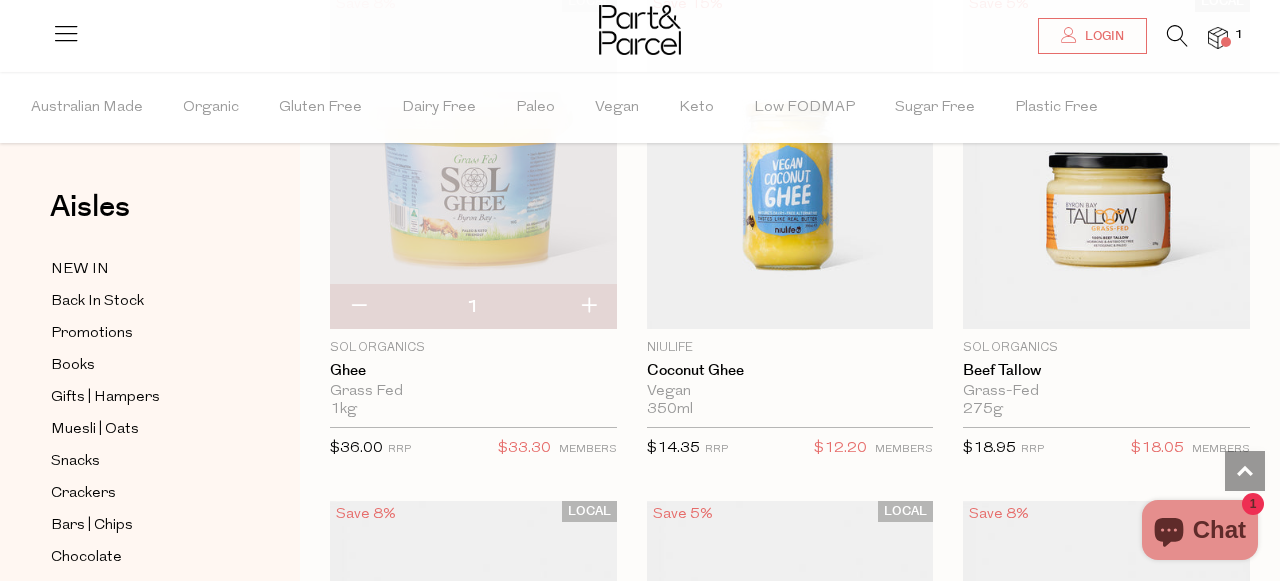 click at bounding box center (1226, 42) 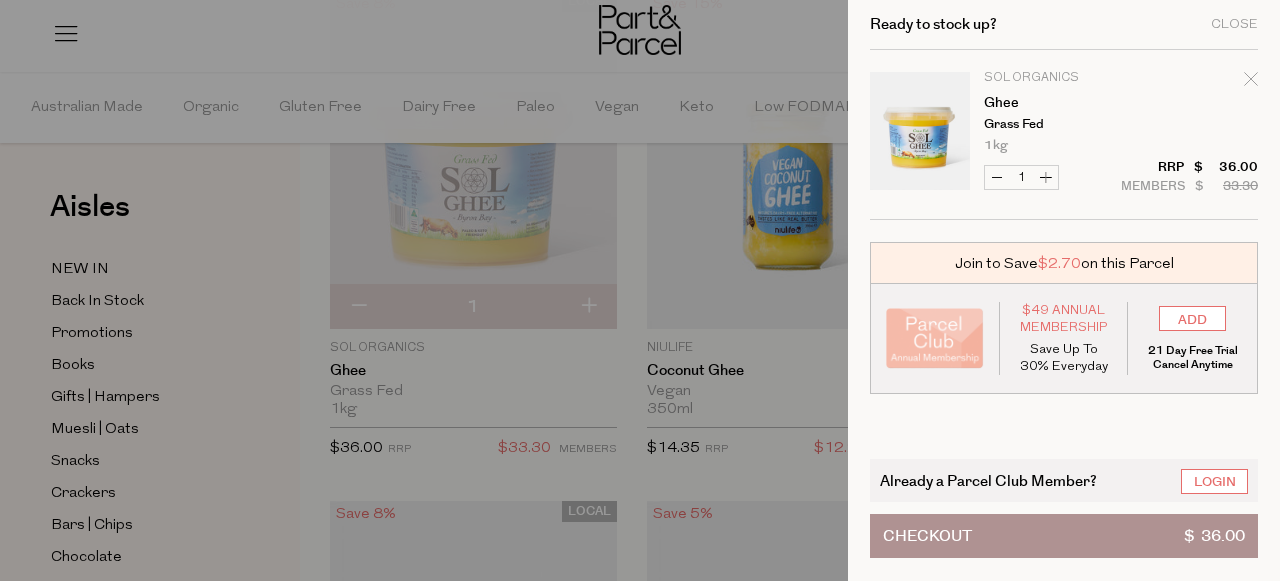 click on "Checkout" at bounding box center [927, 536] 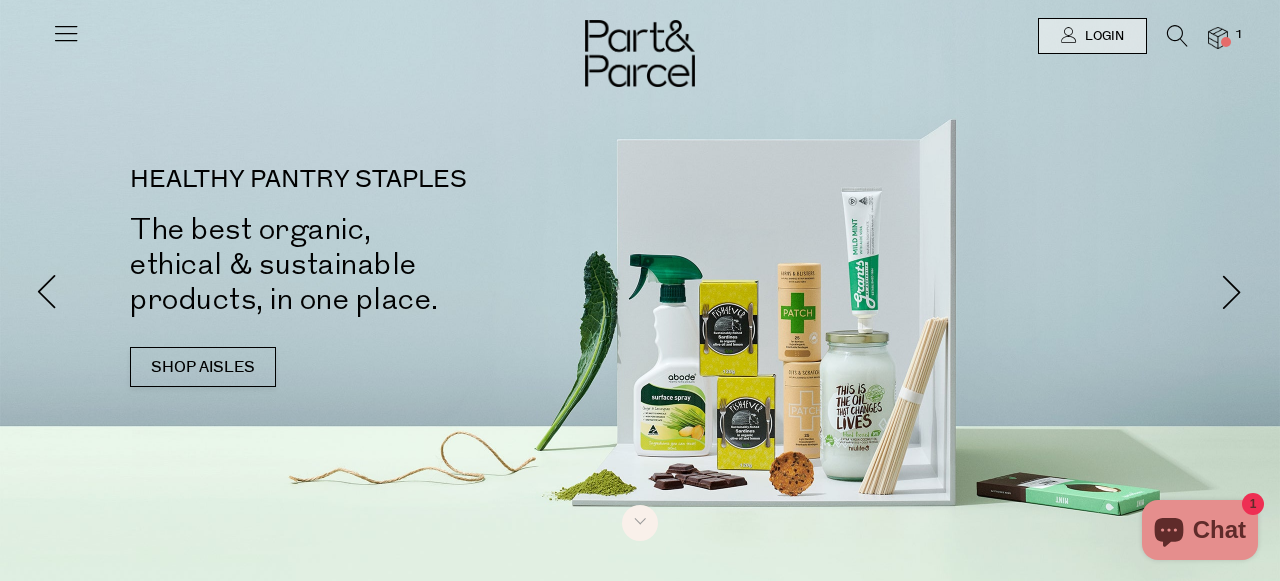 scroll, scrollTop: 0, scrollLeft: 0, axis: both 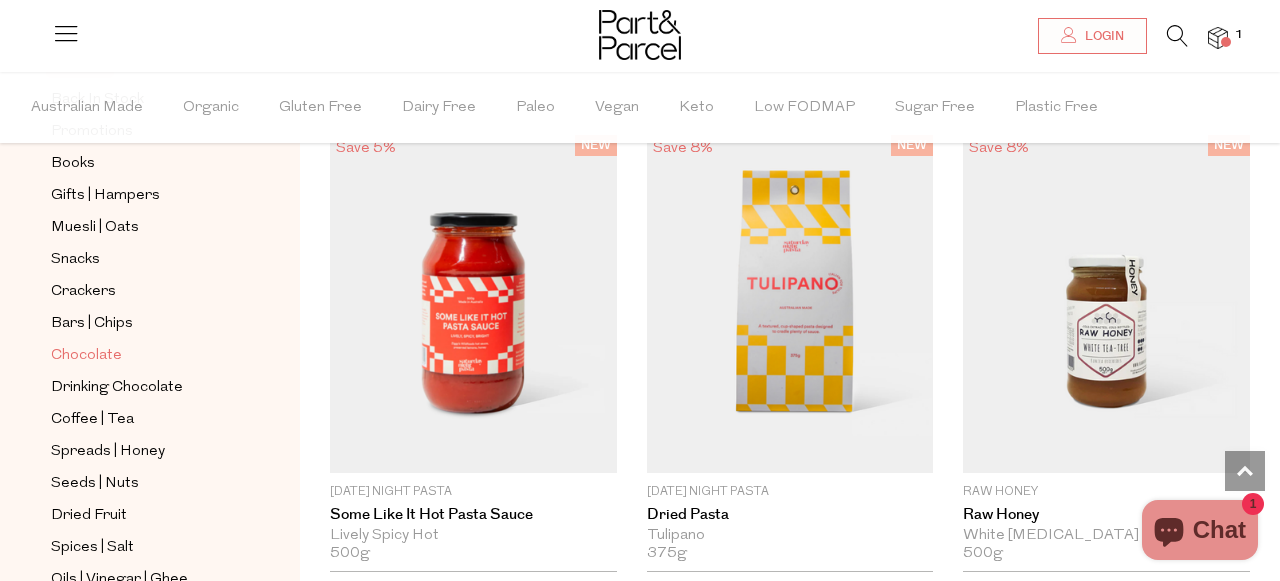 click on "Chocolate" at bounding box center (86, 356) 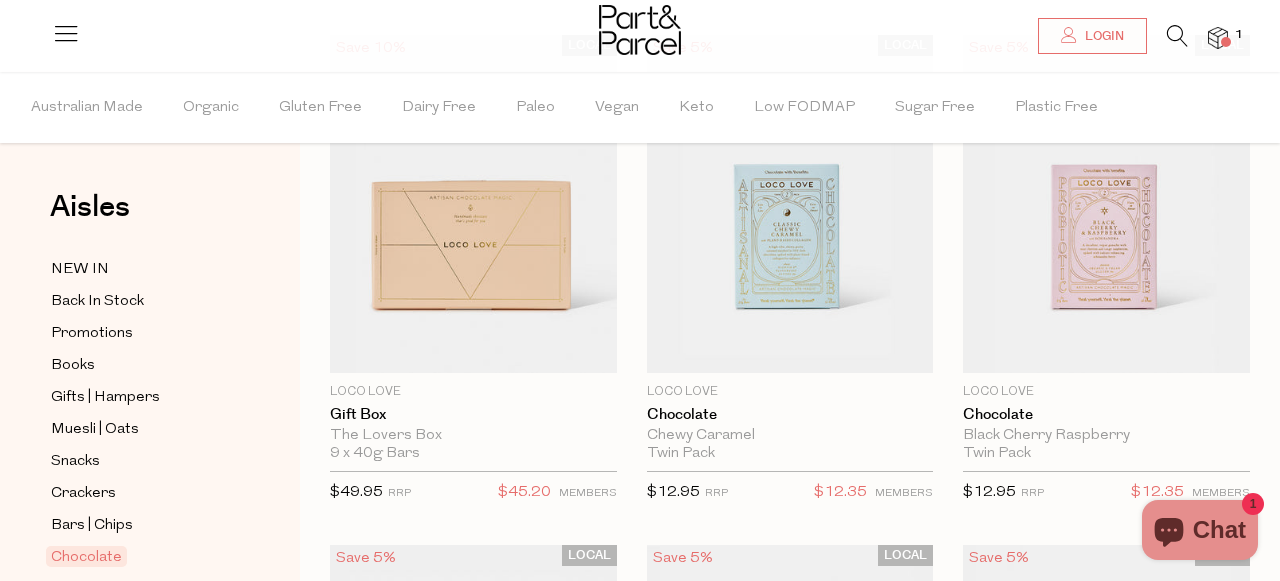 scroll, scrollTop: 227, scrollLeft: 0, axis: vertical 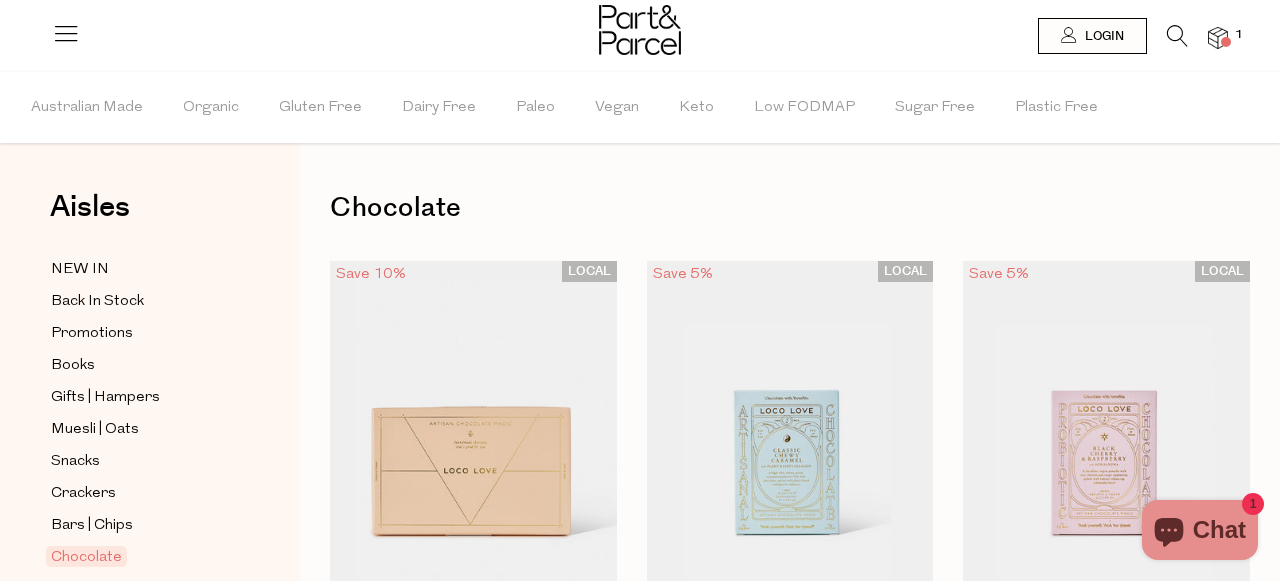 click at bounding box center (66, 33) 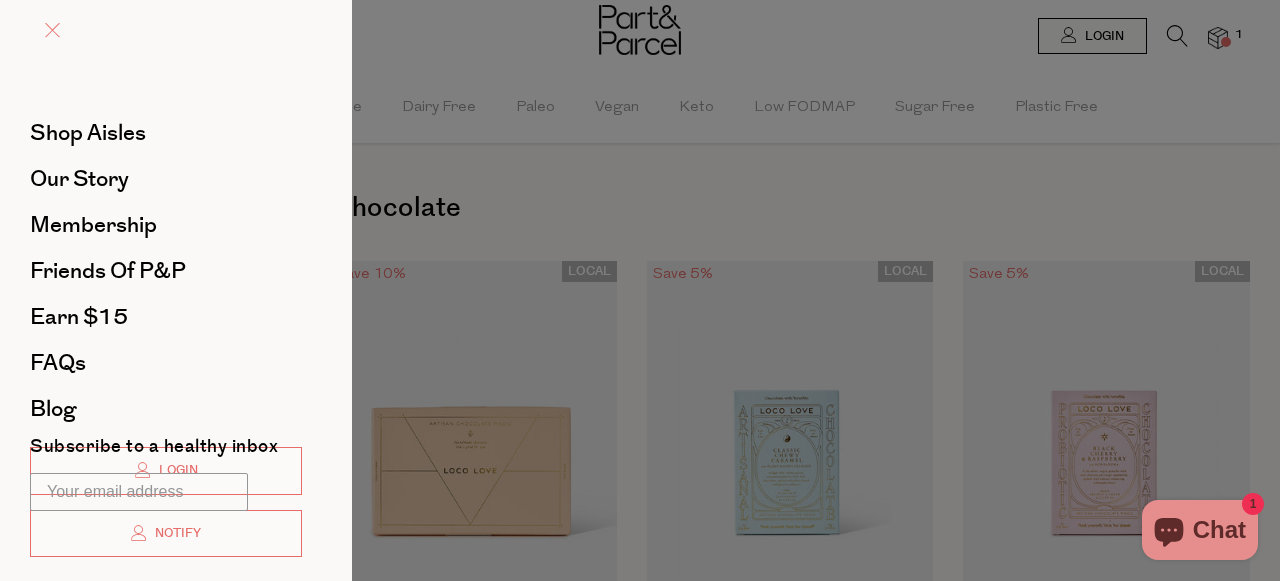 click at bounding box center (52, 32) 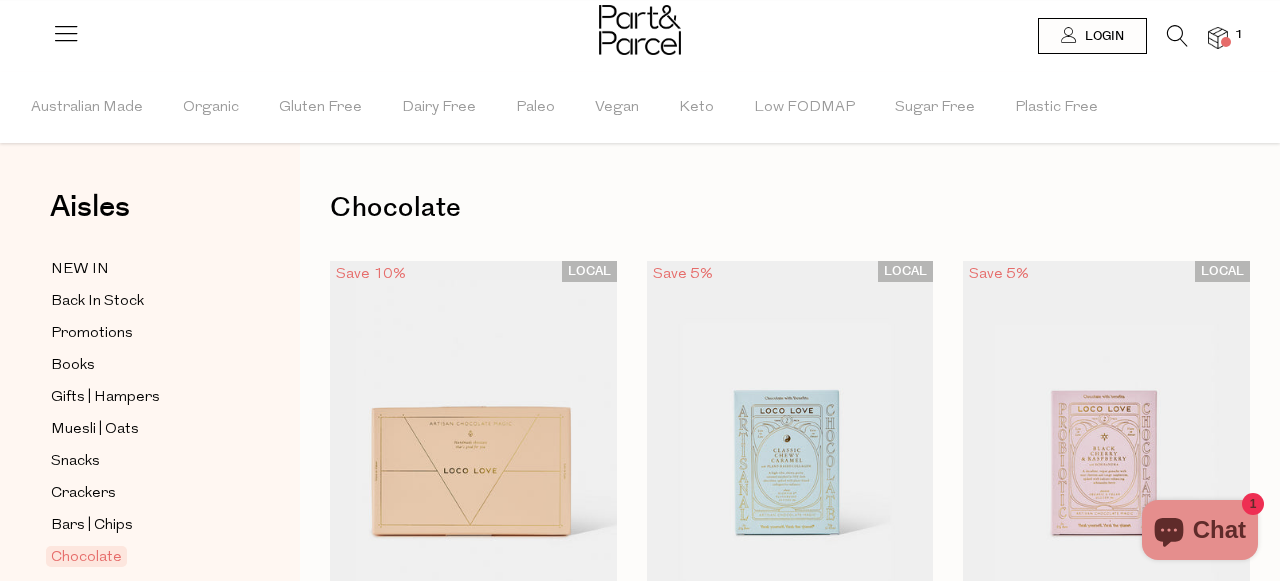 click at bounding box center (640, 30) 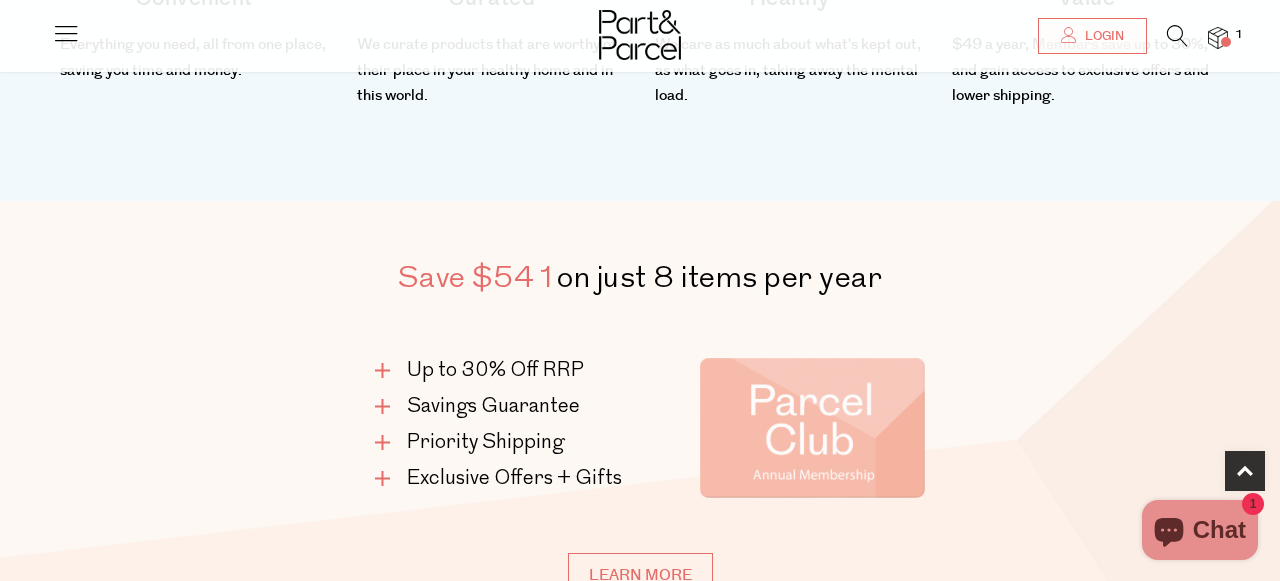 scroll, scrollTop: 795, scrollLeft: 0, axis: vertical 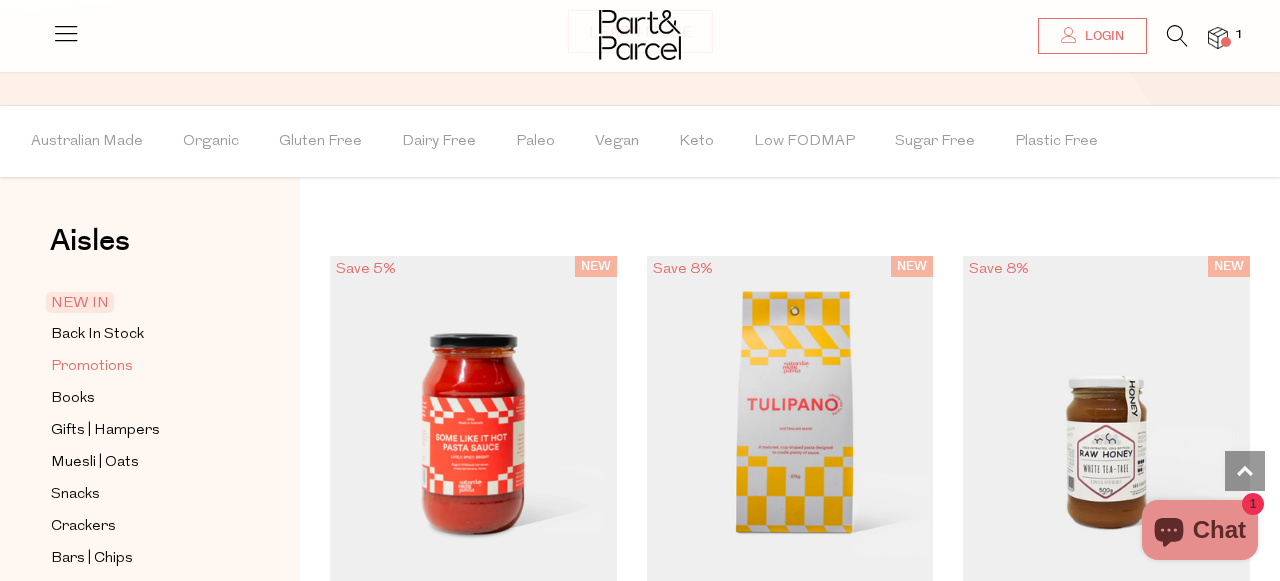 click on "Promotions" at bounding box center (92, 367) 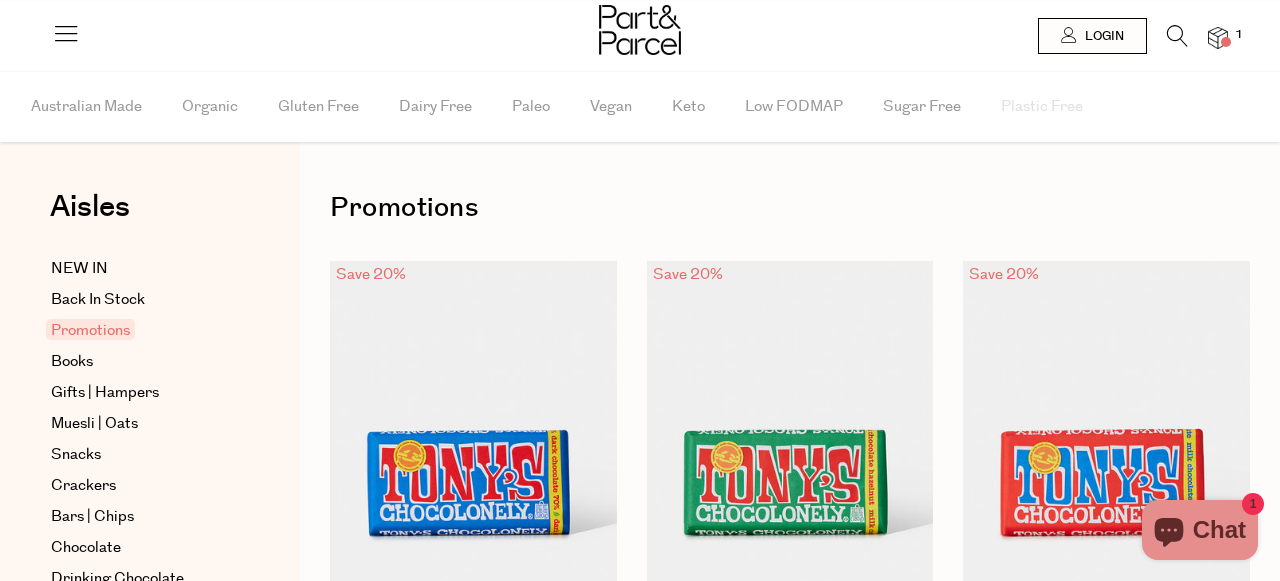 scroll, scrollTop: 0, scrollLeft: 0, axis: both 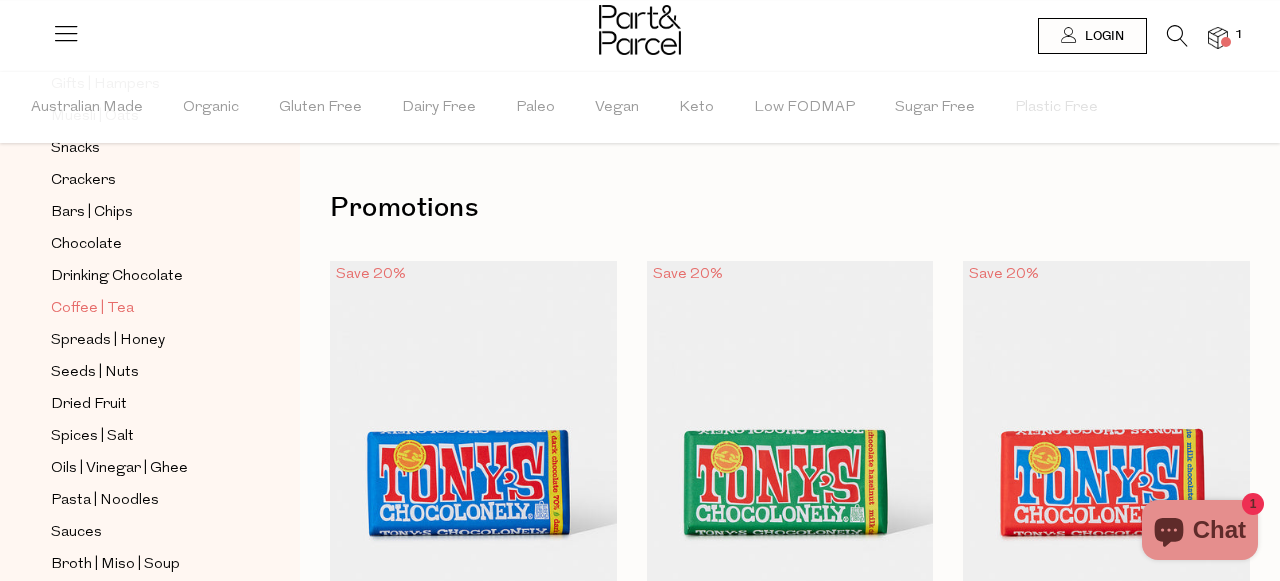 click on "Coffee | Tea" at bounding box center (92, 309) 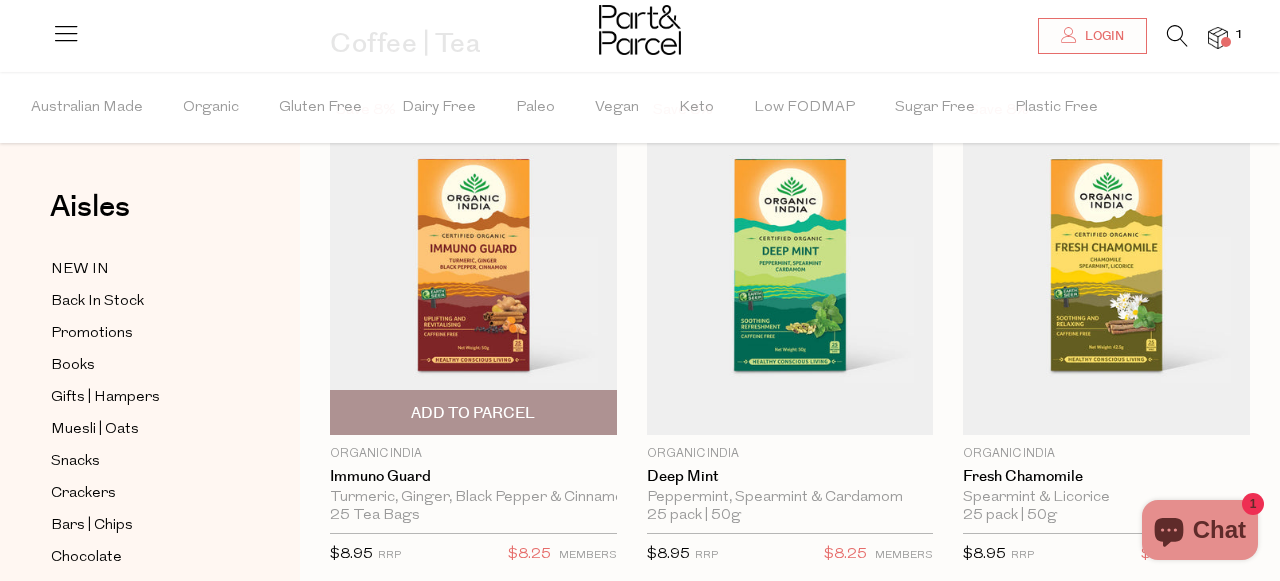 scroll, scrollTop: 162, scrollLeft: 0, axis: vertical 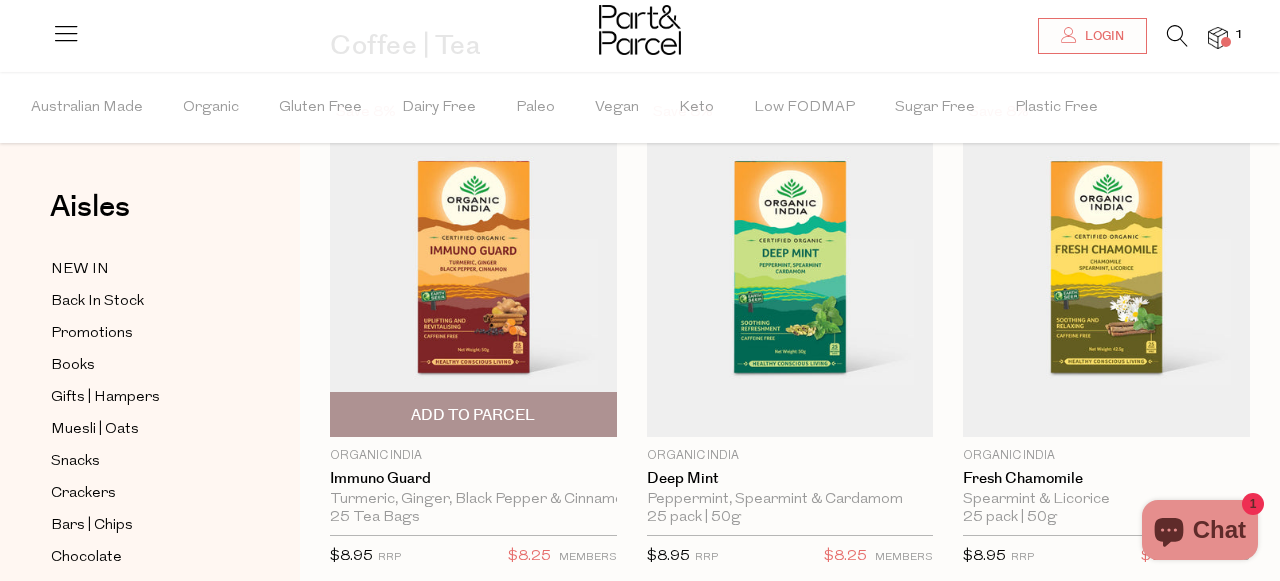 click on "Add To Parcel" at bounding box center [473, 415] 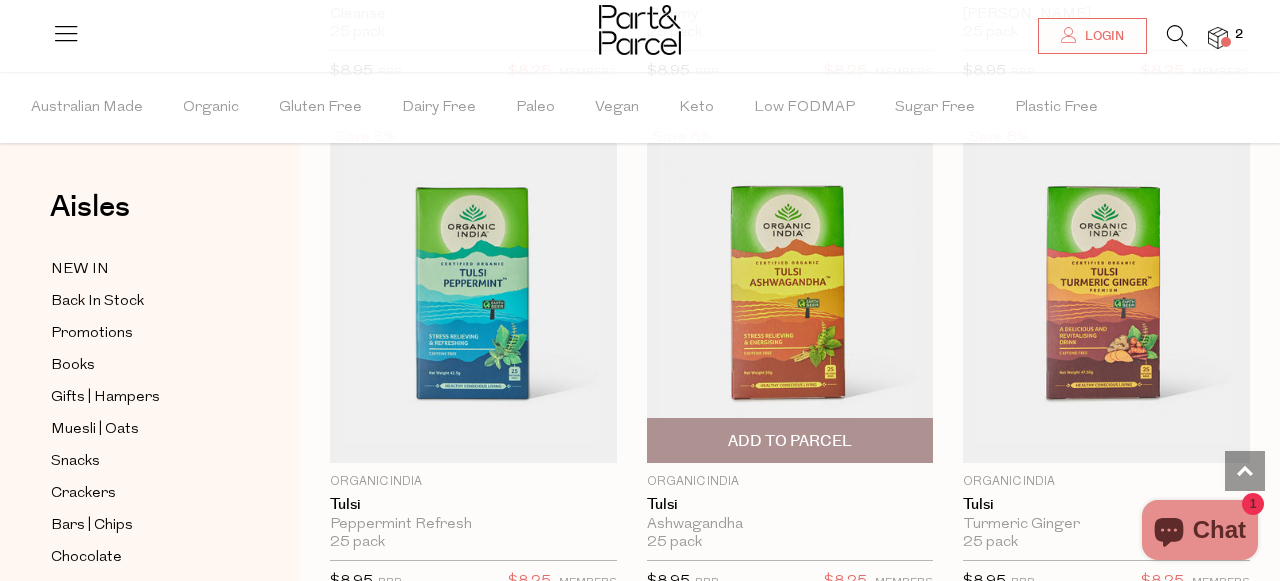 scroll, scrollTop: 1612, scrollLeft: 0, axis: vertical 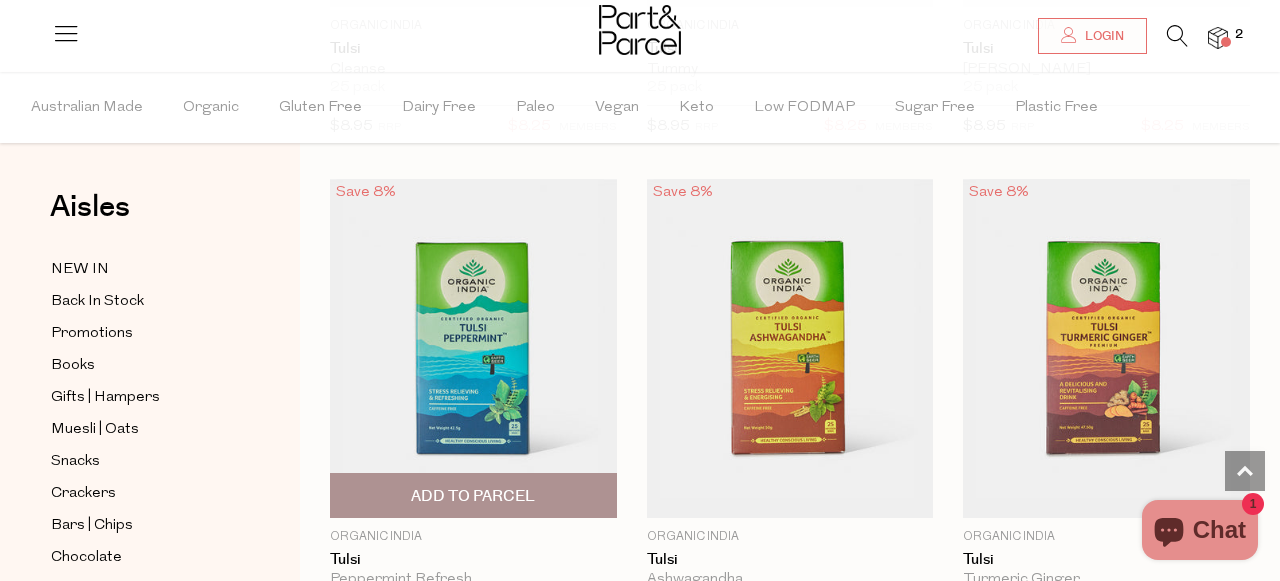 click on "Add To Parcel" at bounding box center (473, 496) 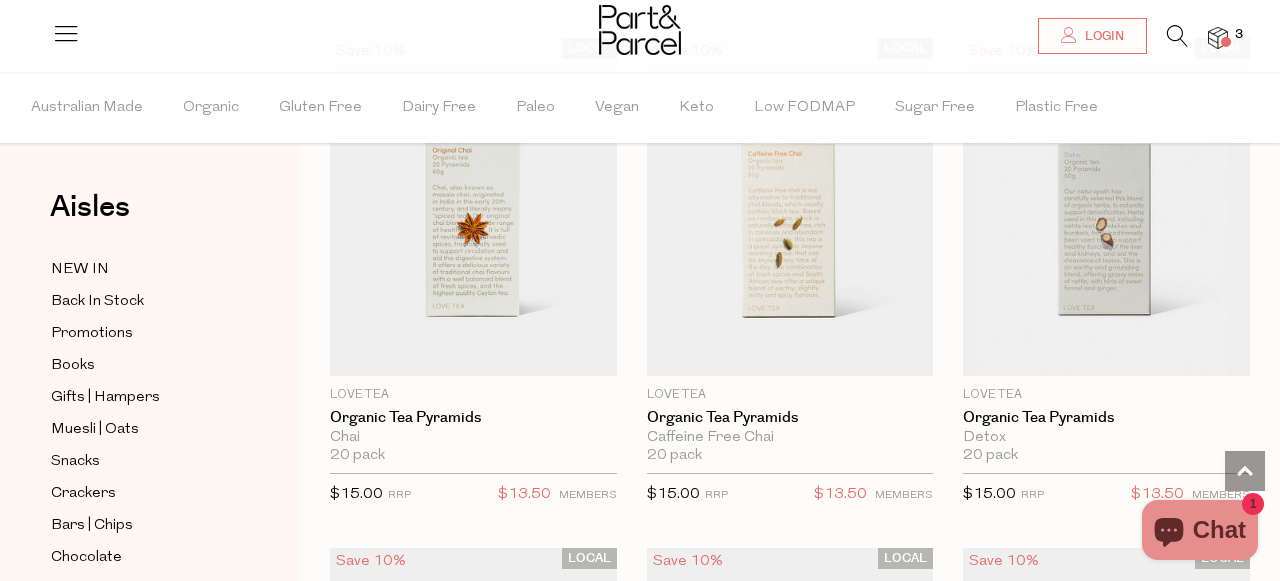 scroll, scrollTop: 4908, scrollLeft: 0, axis: vertical 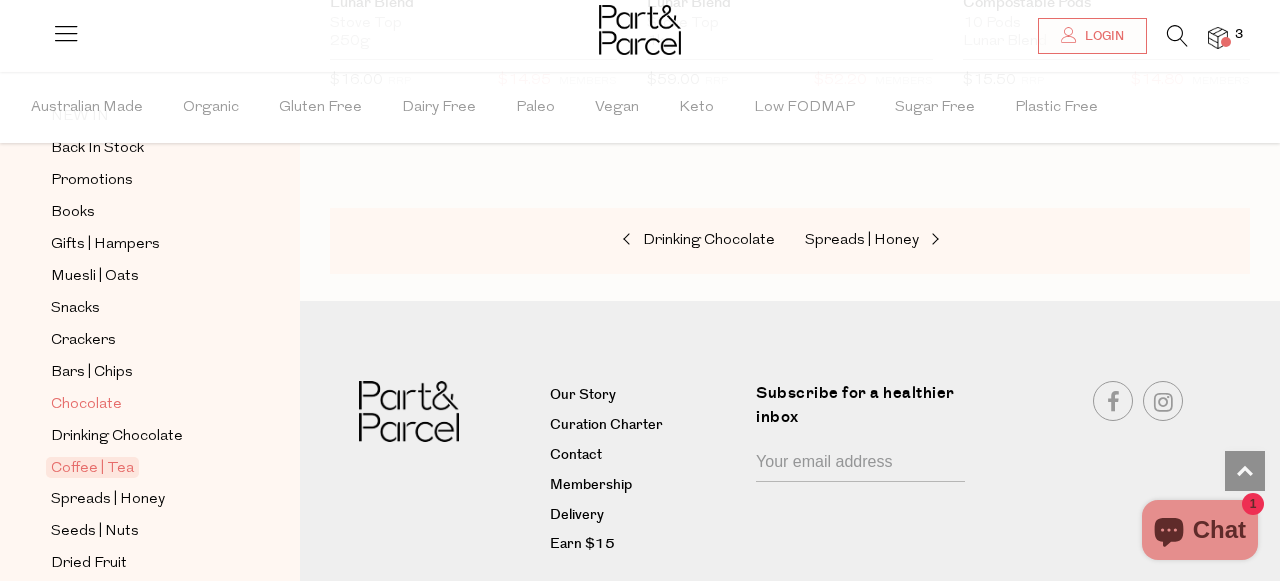 click on "Chocolate" at bounding box center [86, 405] 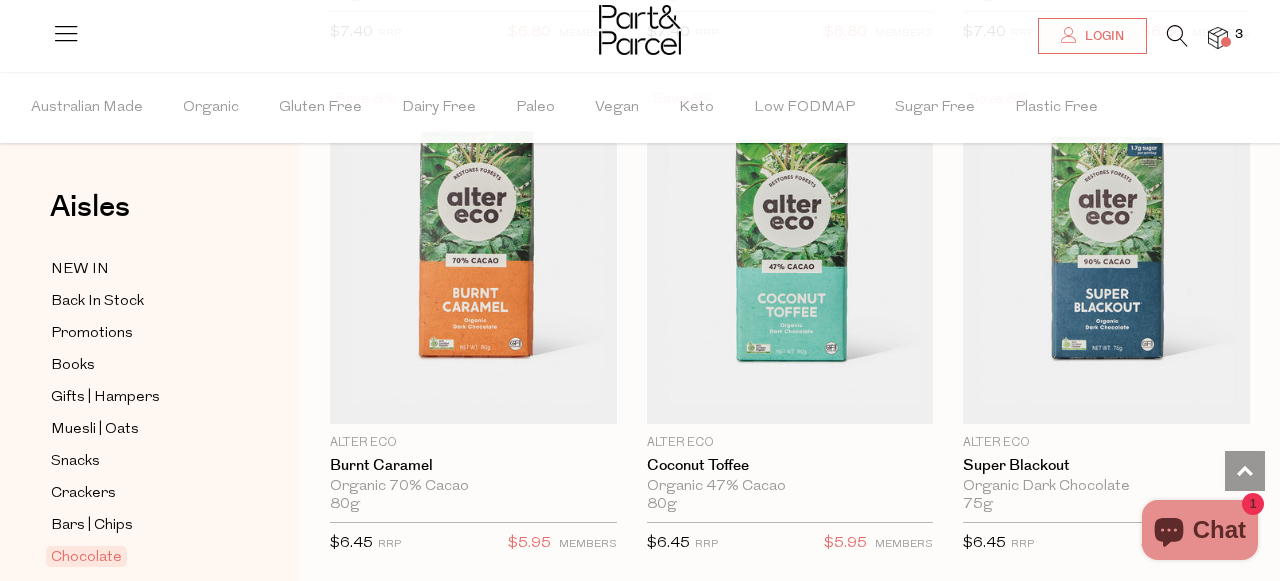 scroll, scrollTop: 2774, scrollLeft: 0, axis: vertical 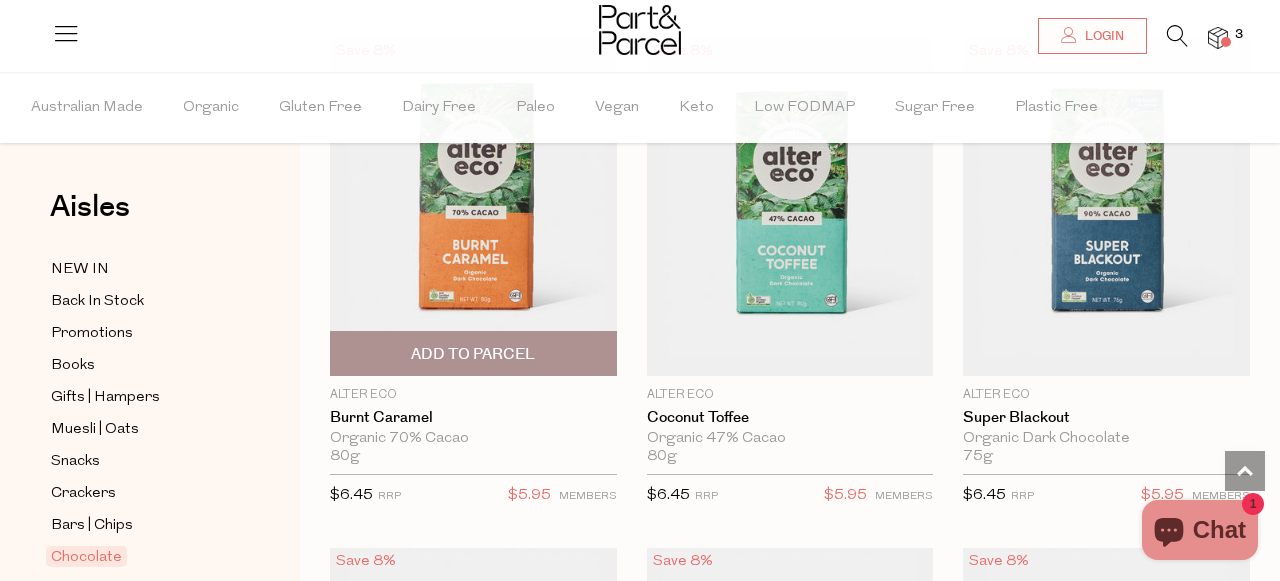 click on "Add To Parcel" at bounding box center (473, 354) 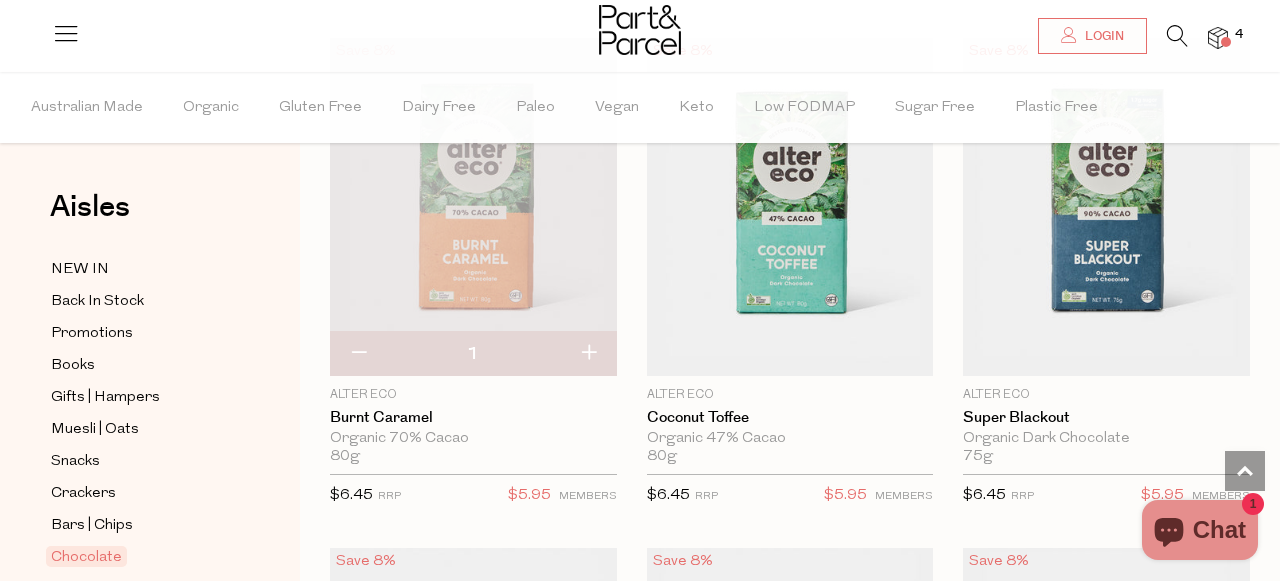 click at bounding box center (588, 354) 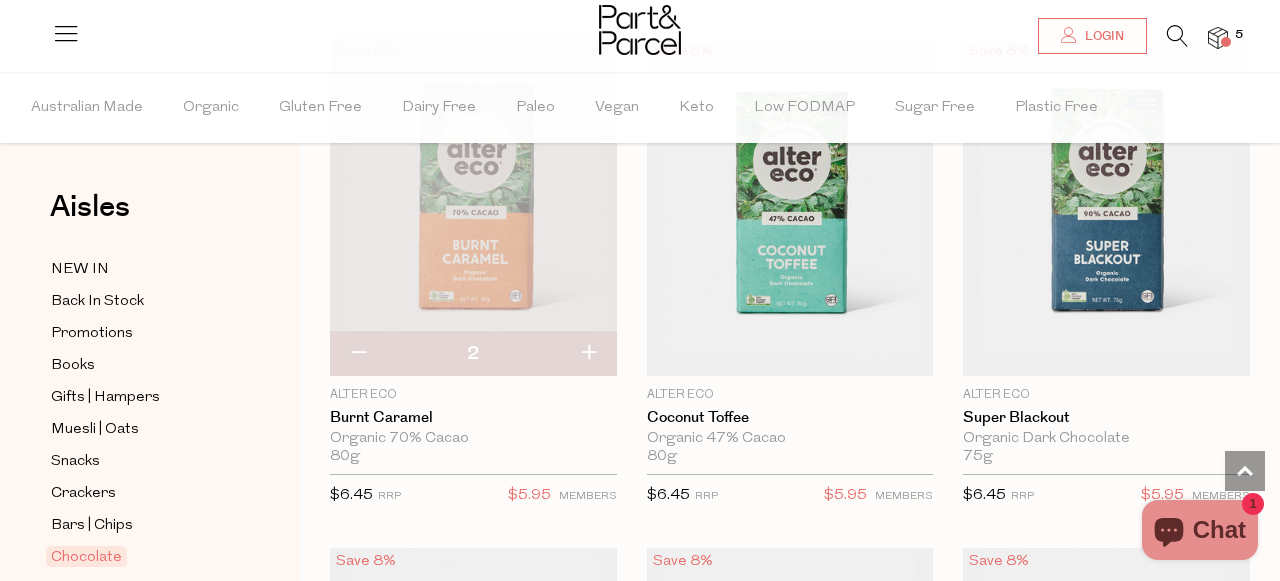 click at bounding box center (588, 354) 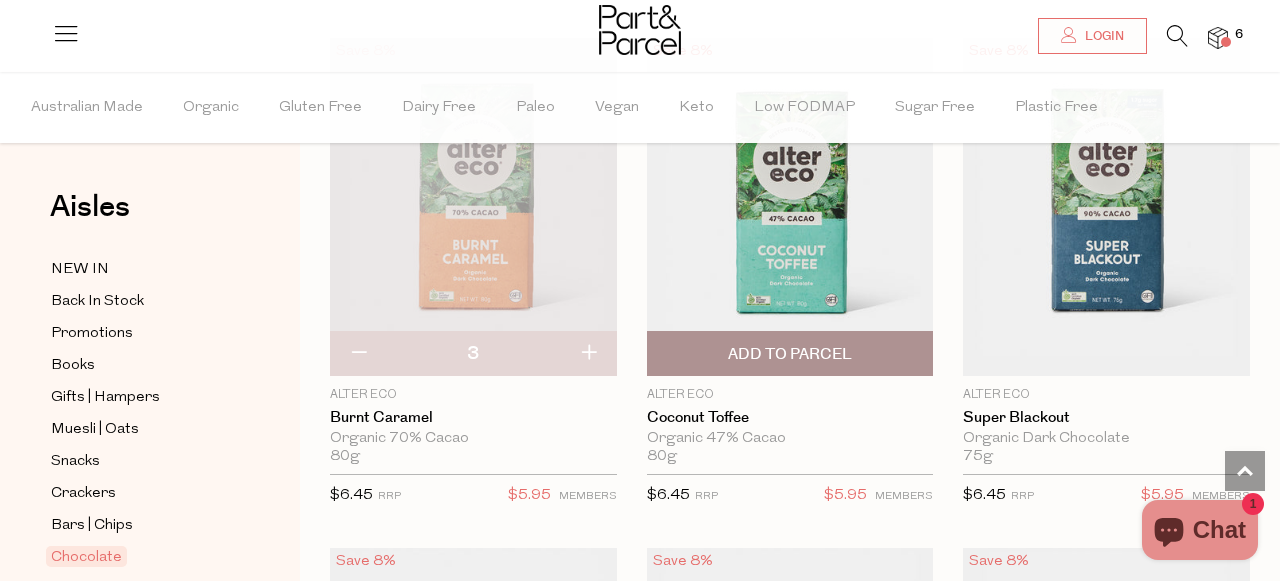 click on "Add To Parcel" at bounding box center (790, 354) 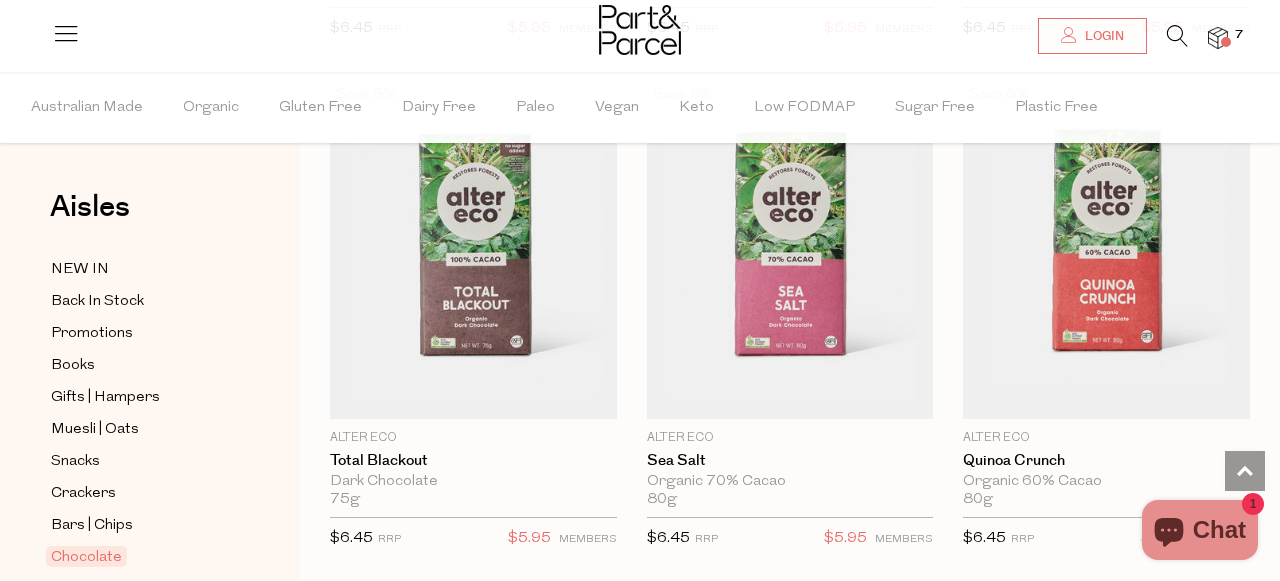 scroll, scrollTop: 3242, scrollLeft: 0, axis: vertical 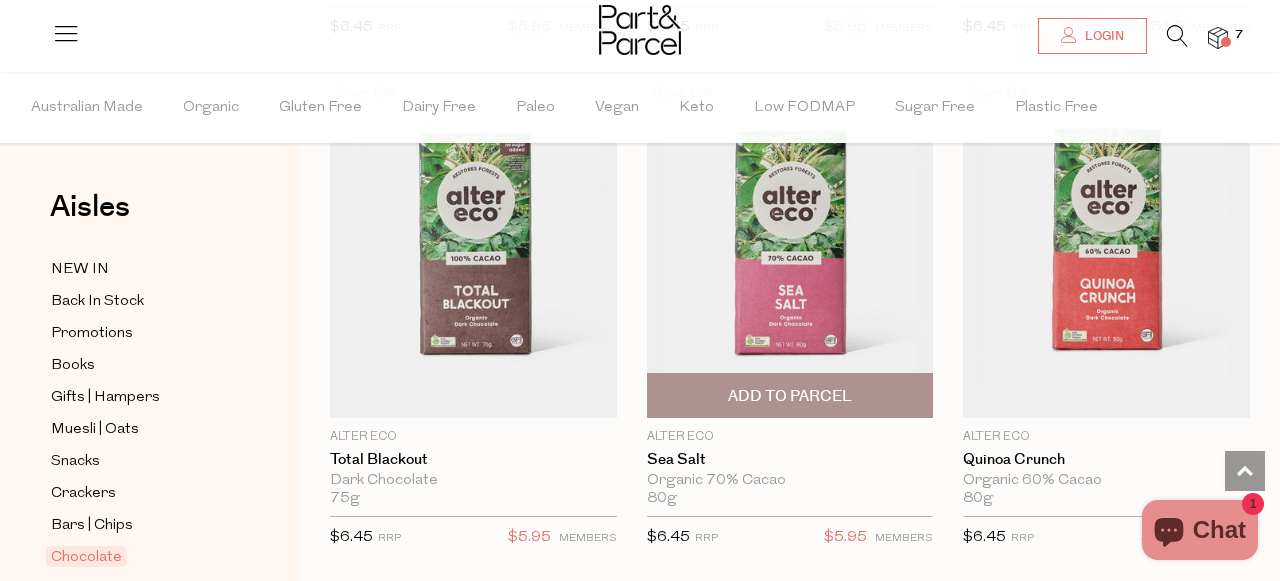 click on "Add To Parcel" at bounding box center [790, 396] 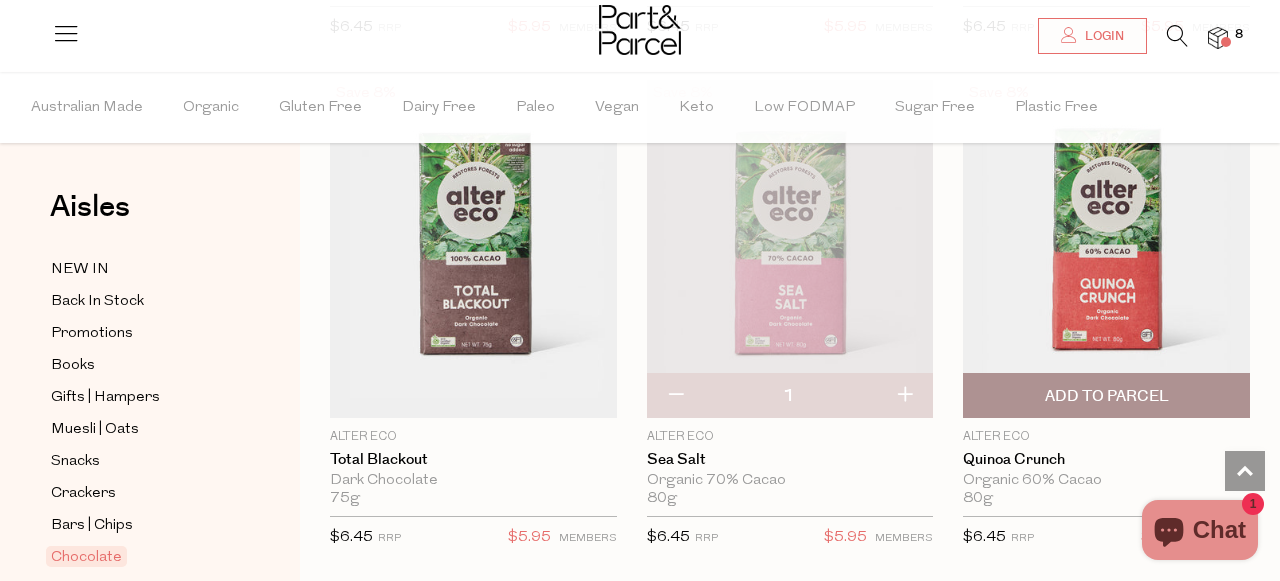 click on "Add To Parcel" at bounding box center (1107, 396) 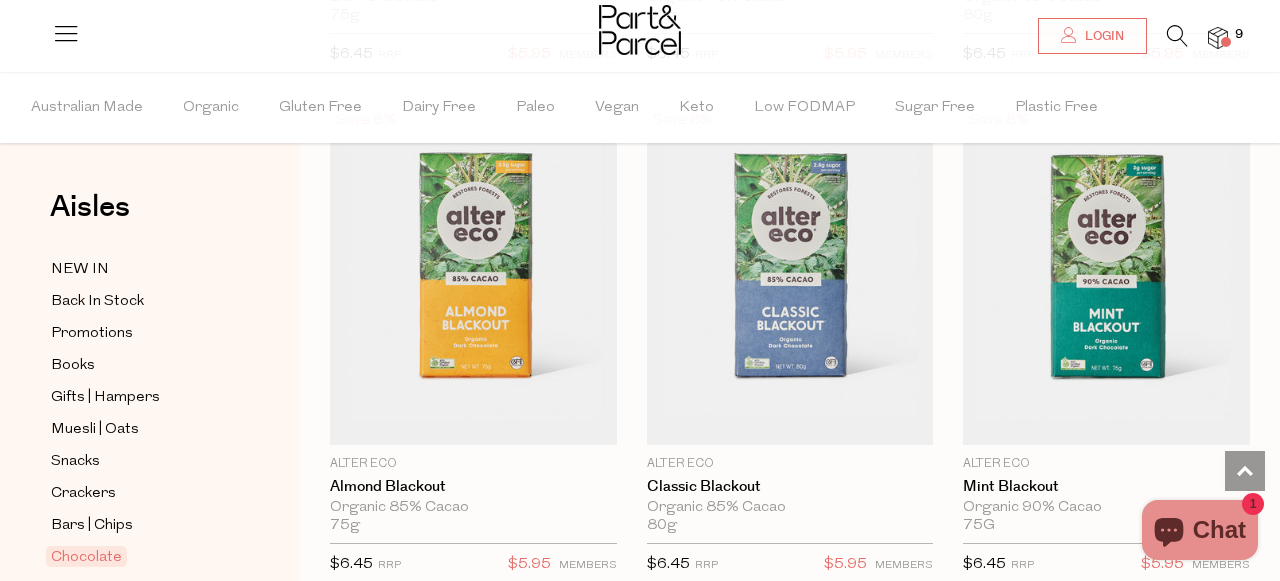 scroll, scrollTop: 3734, scrollLeft: 0, axis: vertical 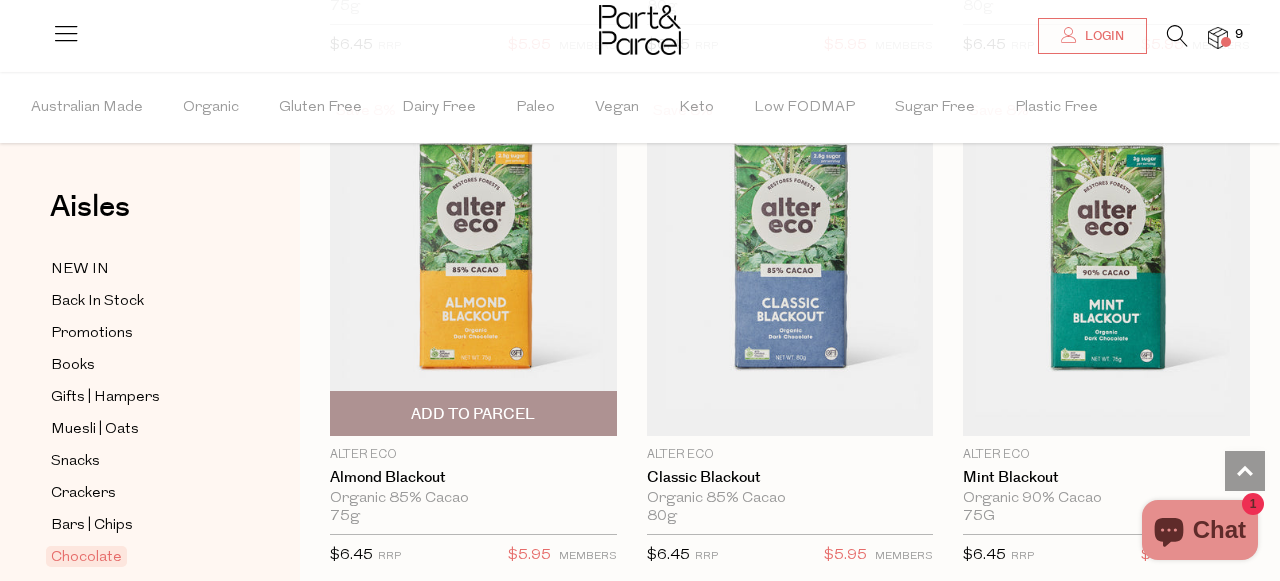 click on "Add To Parcel" at bounding box center [473, 414] 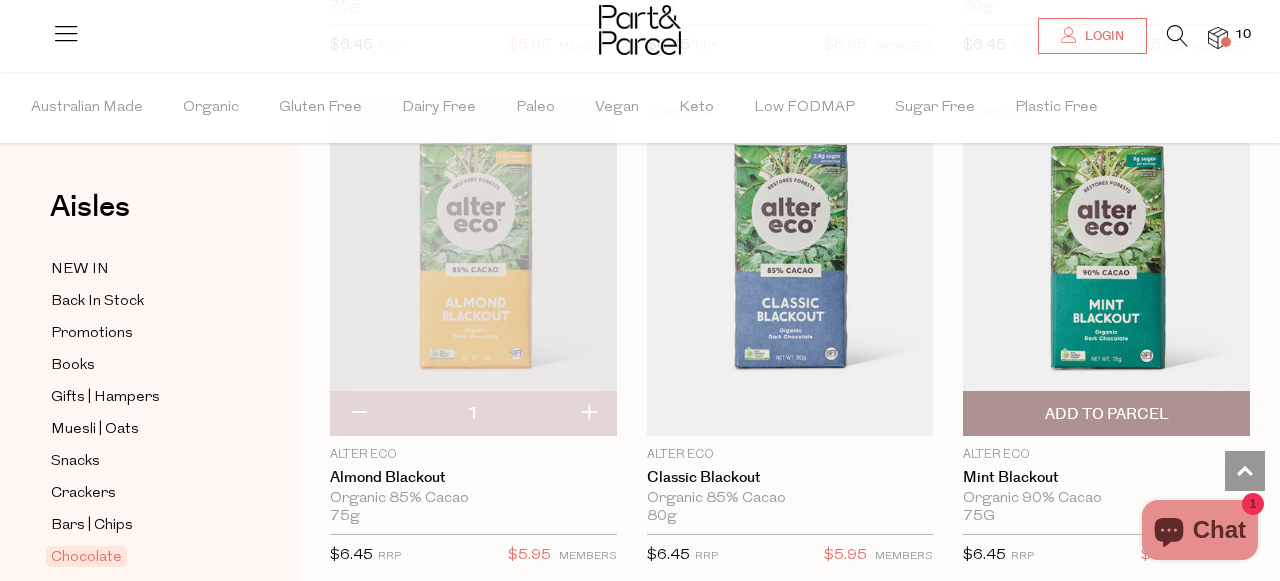 click on "Add To Parcel" at bounding box center (1107, 414) 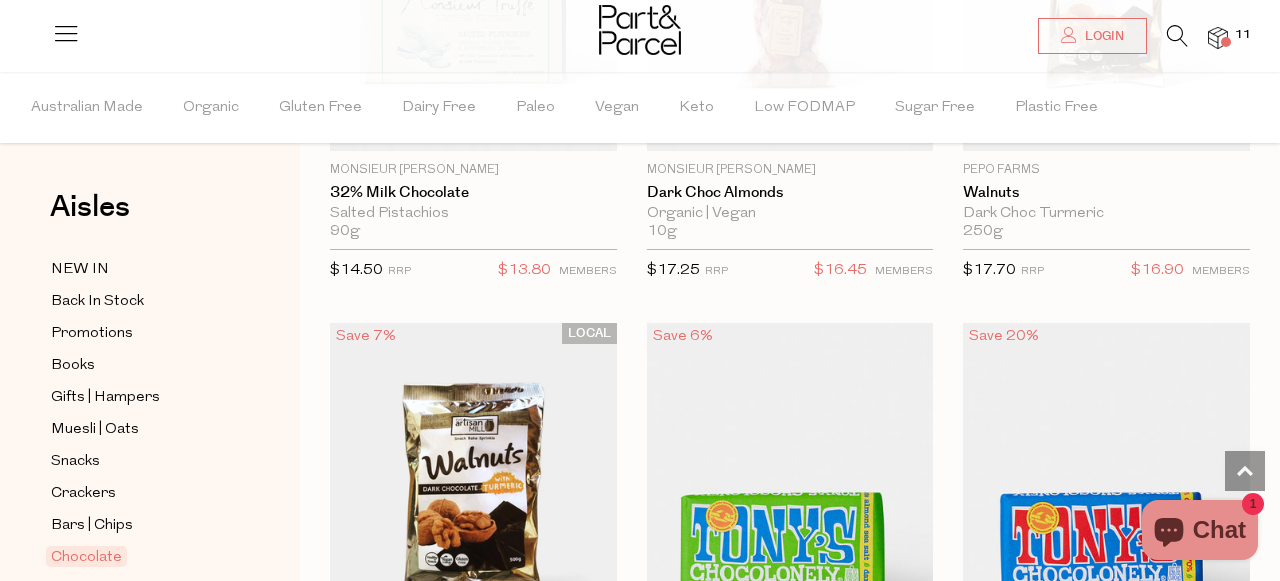 scroll, scrollTop: 6198, scrollLeft: 0, axis: vertical 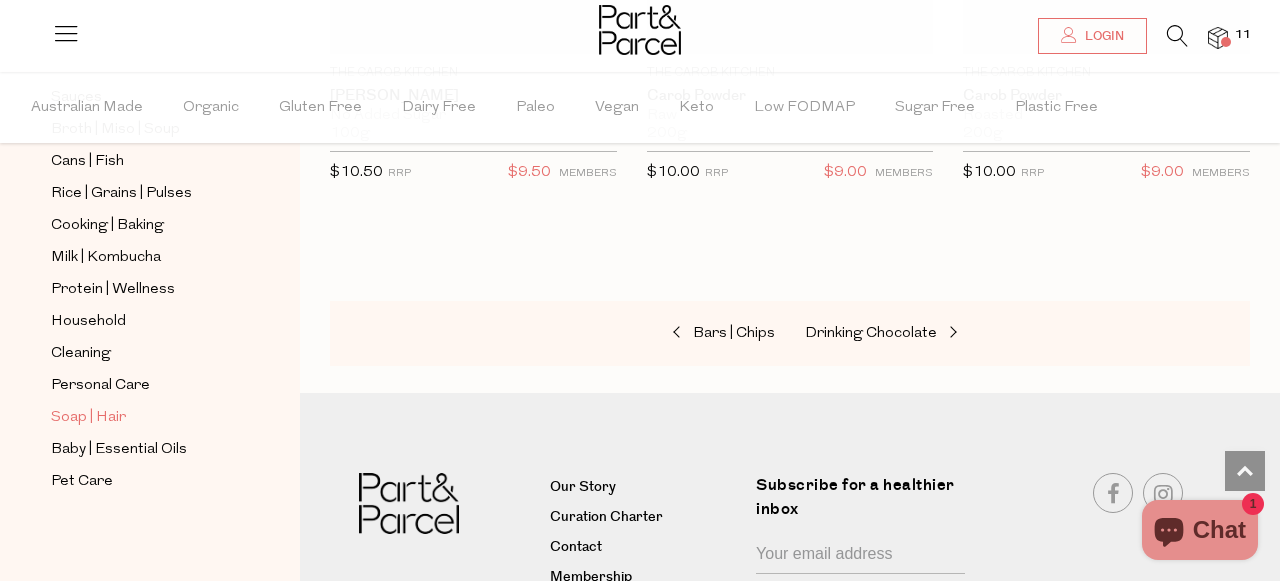 click on "Soap | Hair" at bounding box center (88, 418) 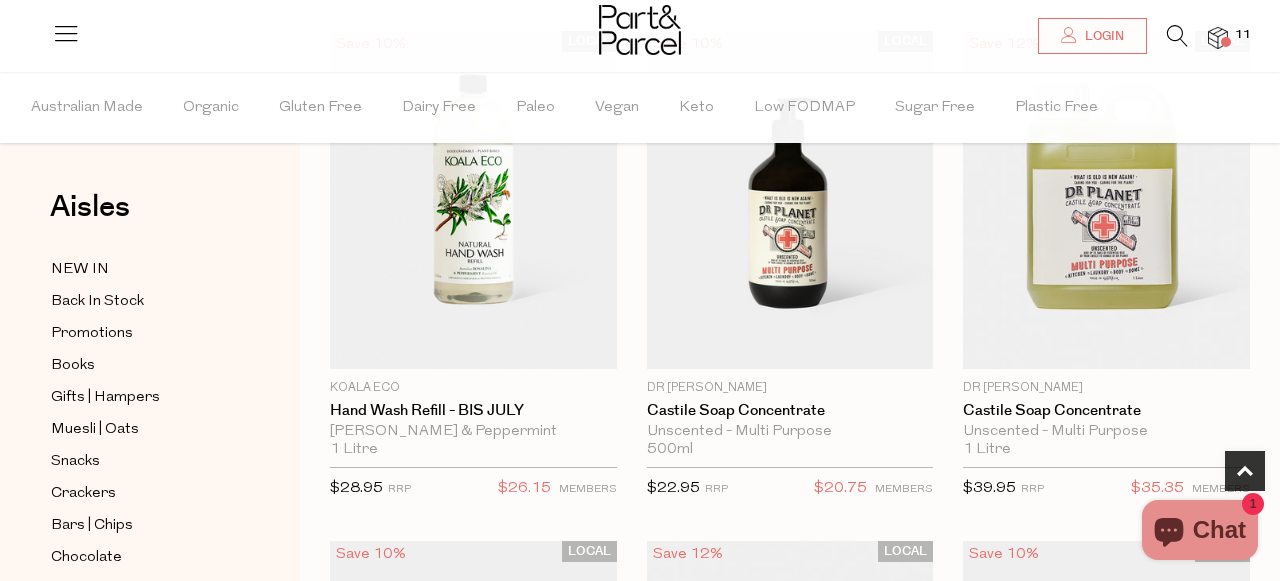 scroll, scrollTop: 821, scrollLeft: 0, axis: vertical 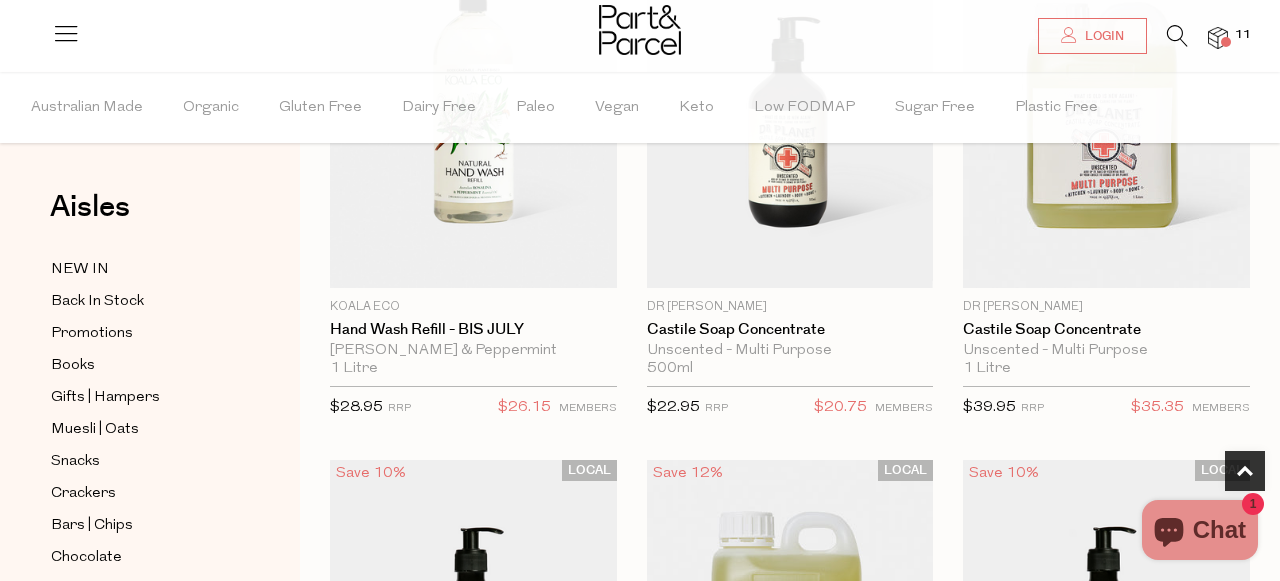 click at bounding box center (1226, 42) 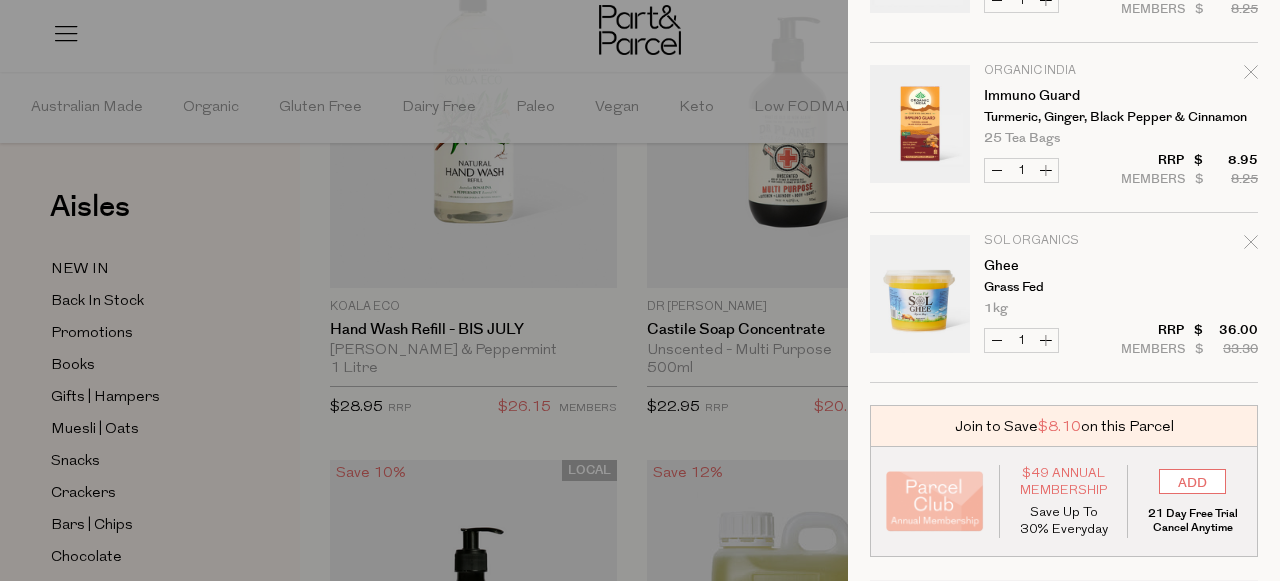 scroll, scrollTop: 1318, scrollLeft: 0, axis: vertical 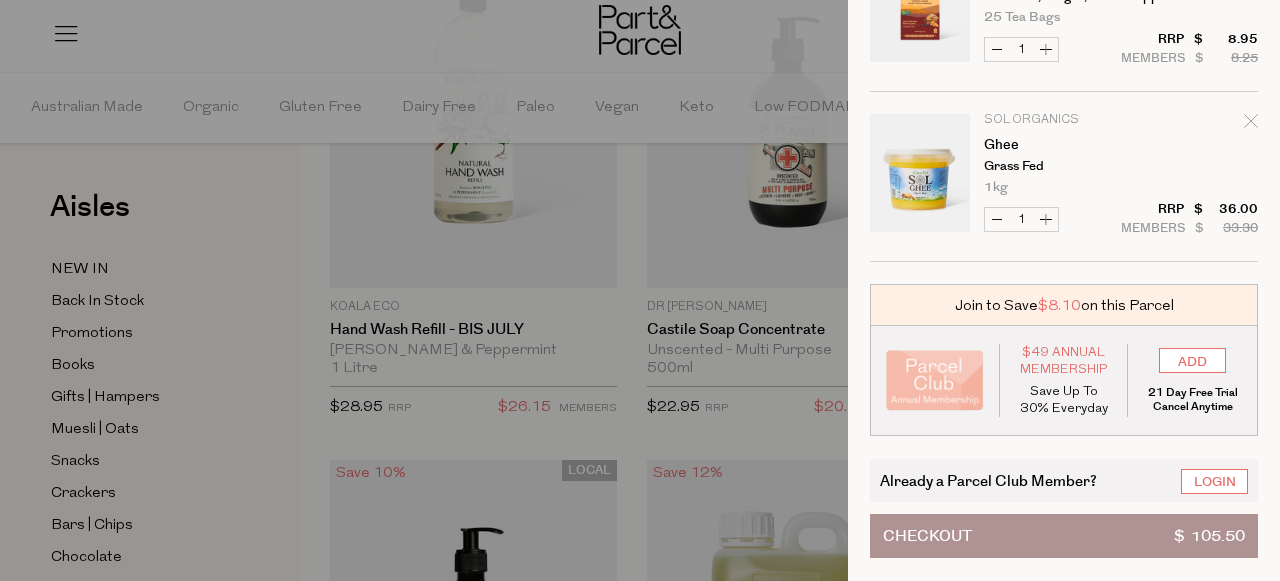 click 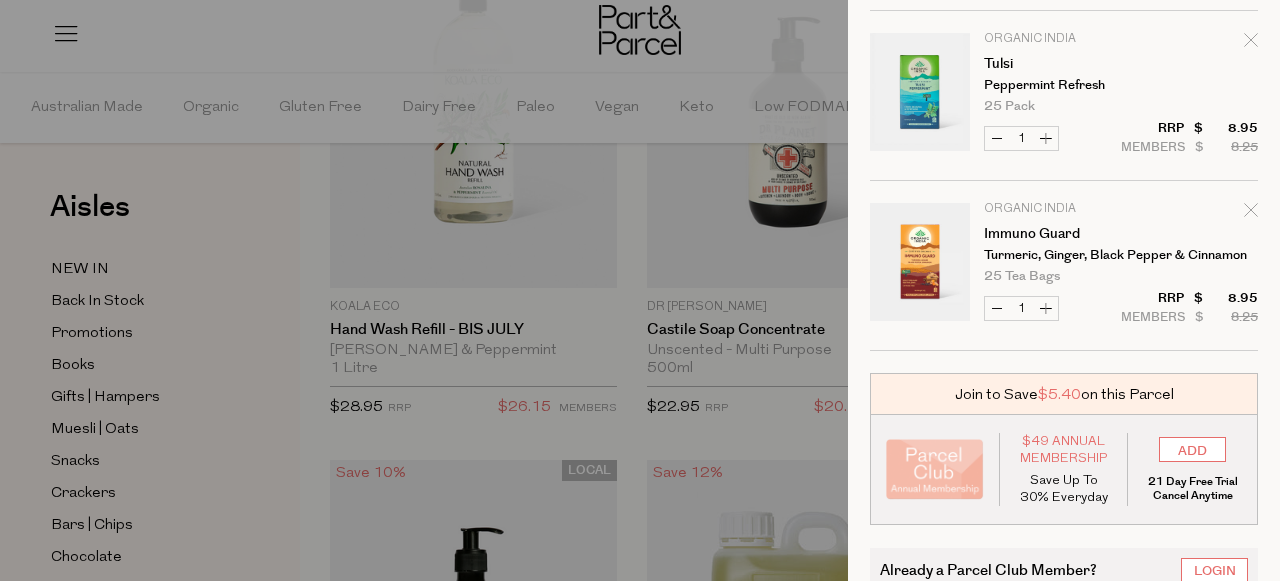 scroll, scrollTop: 1148, scrollLeft: 0, axis: vertical 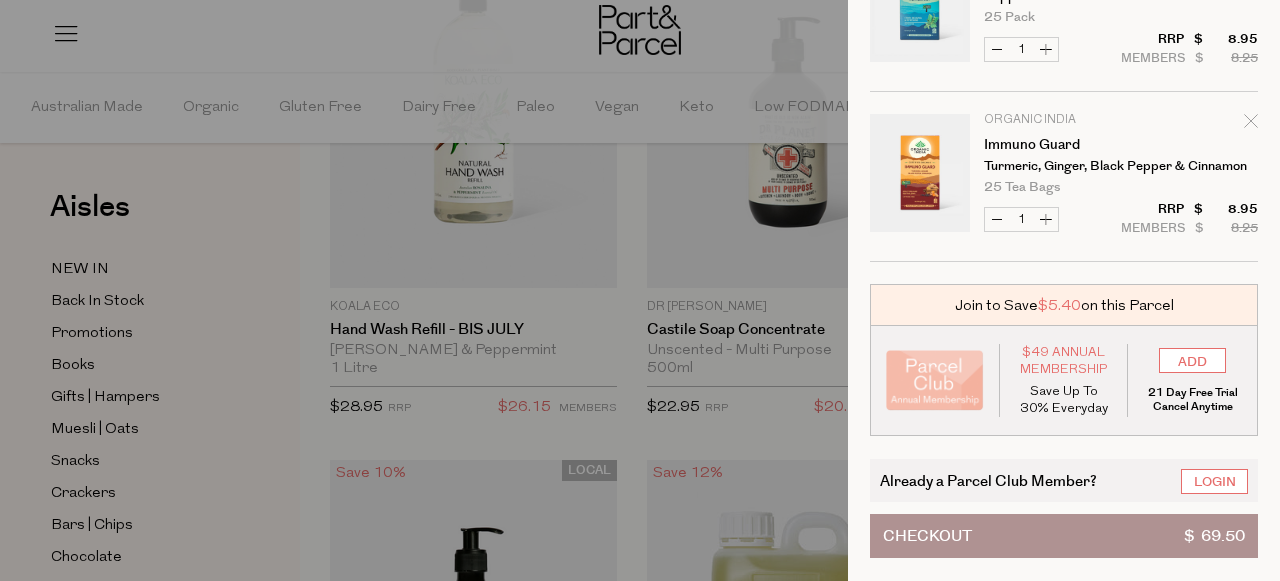 click on "Checkout" at bounding box center (927, 536) 